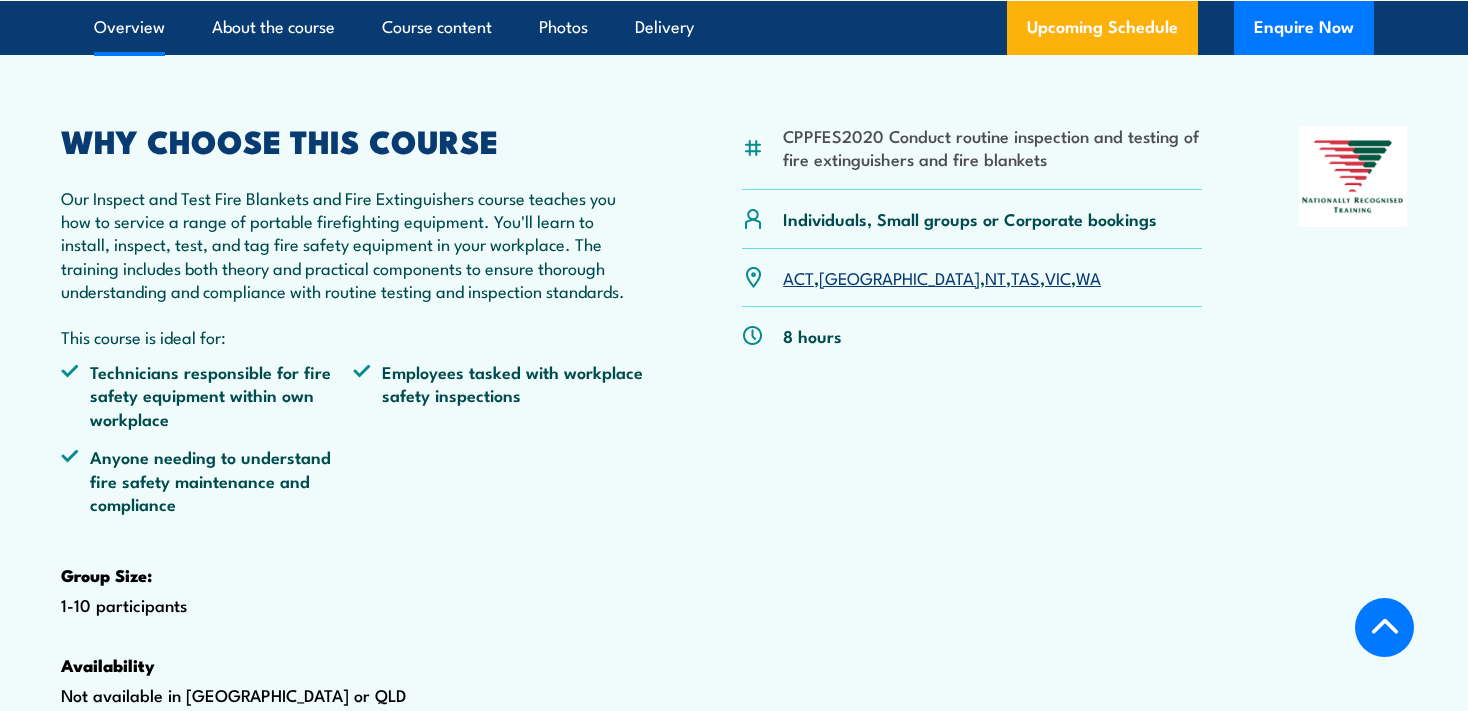 scroll, scrollTop: 528, scrollLeft: 0, axis: vertical 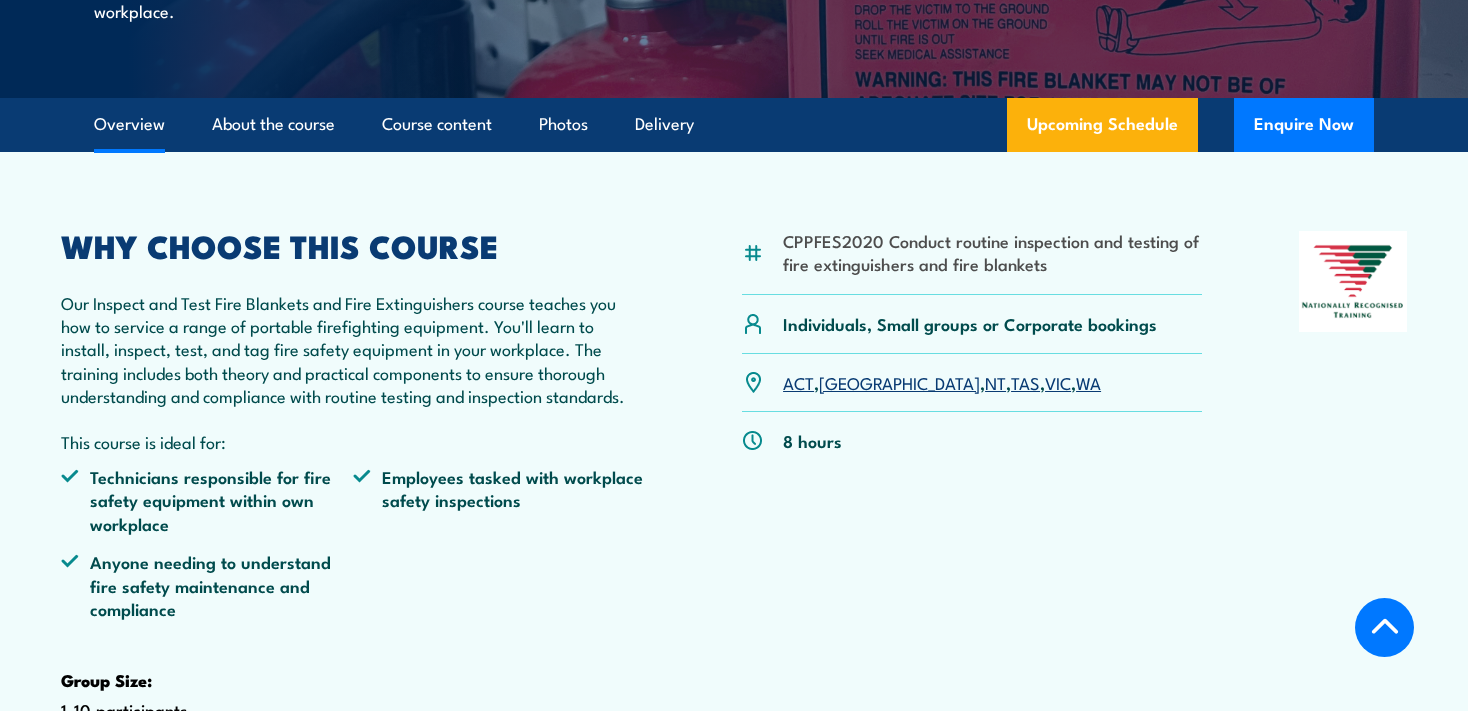 click on "Our Inspect and Test Fire Blankets and Fire Extinguishers course teaches you how to service a range of portable firefighting equipment. You'll learn to install, inspect, test, and tag fire safety equipment in your workplace. The training includes both theory and practical components to ensure thorough understanding and compliance with routine testing and inspection standards." at bounding box center (353, 349) 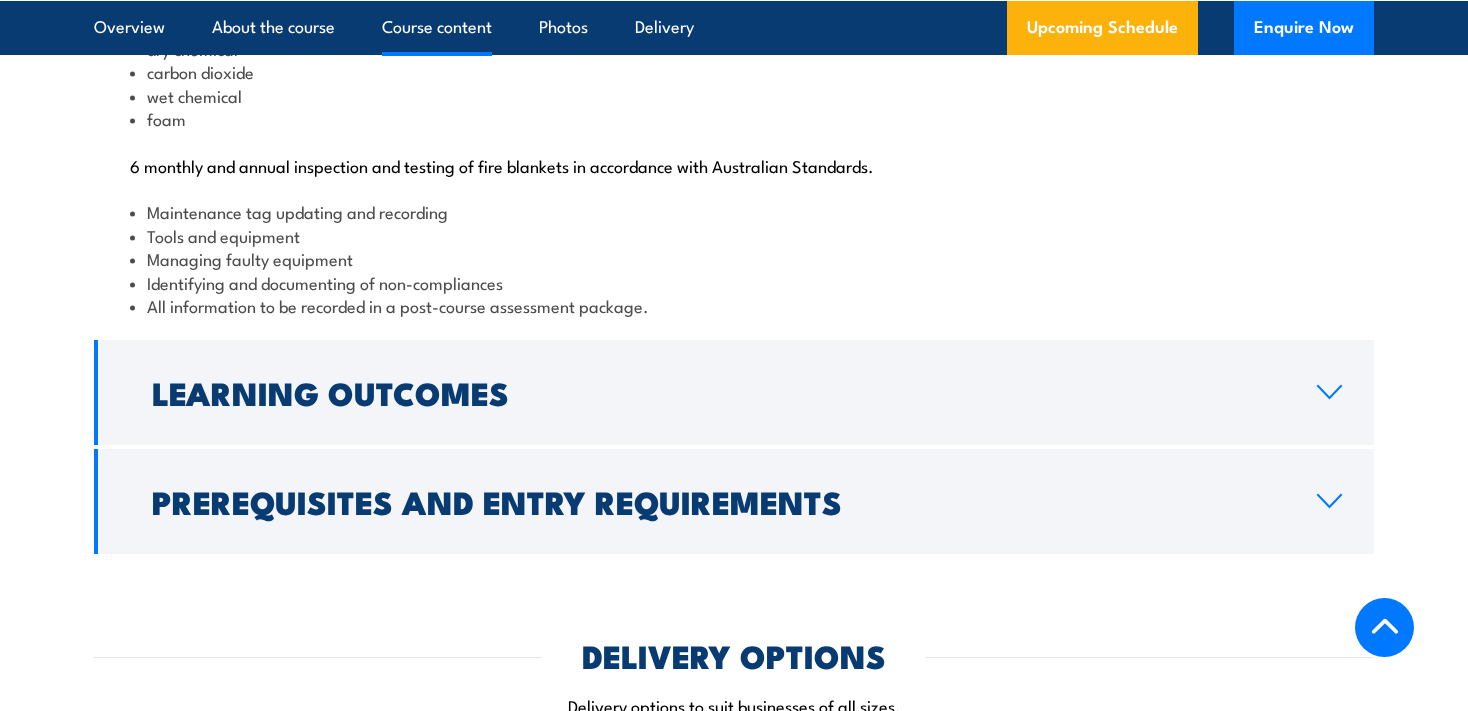 scroll, scrollTop: 2323, scrollLeft: 0, axis: vertical 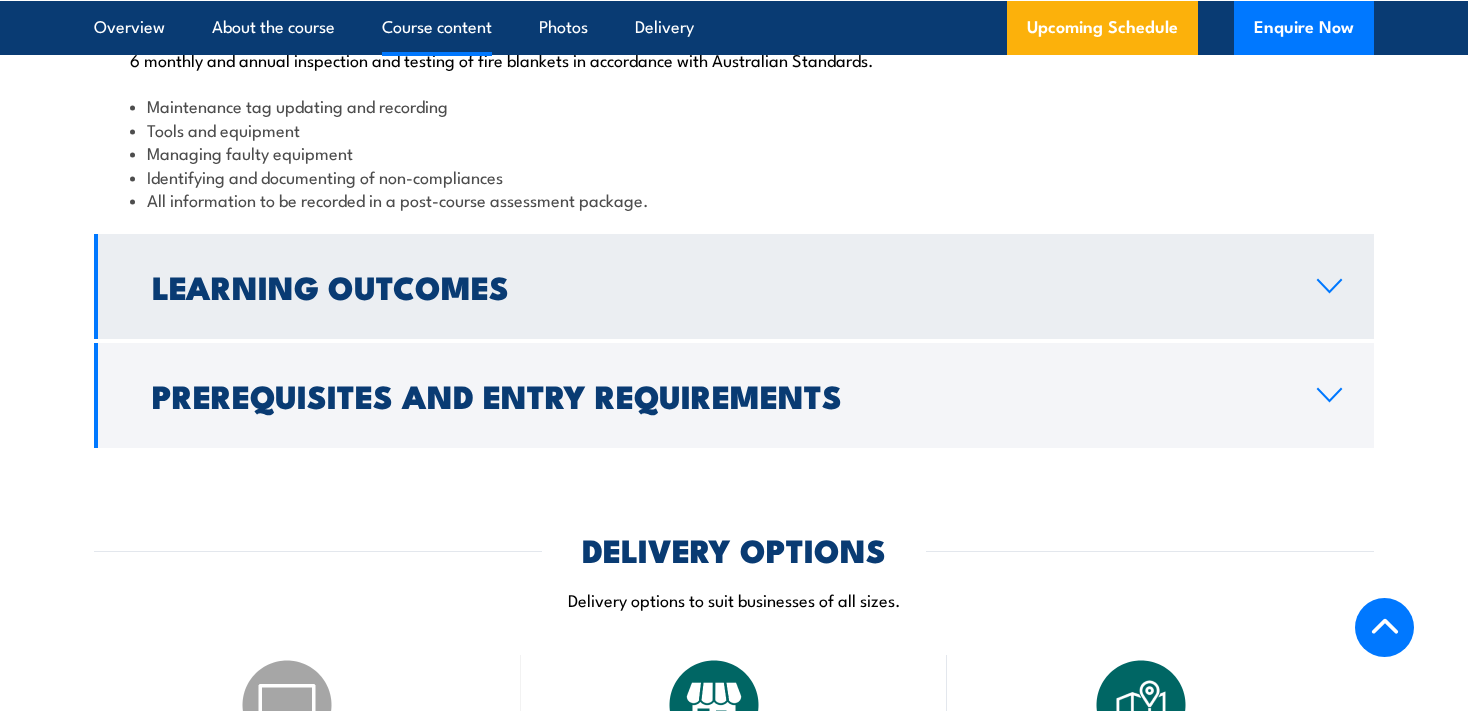 click on "Learning Outcomes" at bounding box center (718, 286) 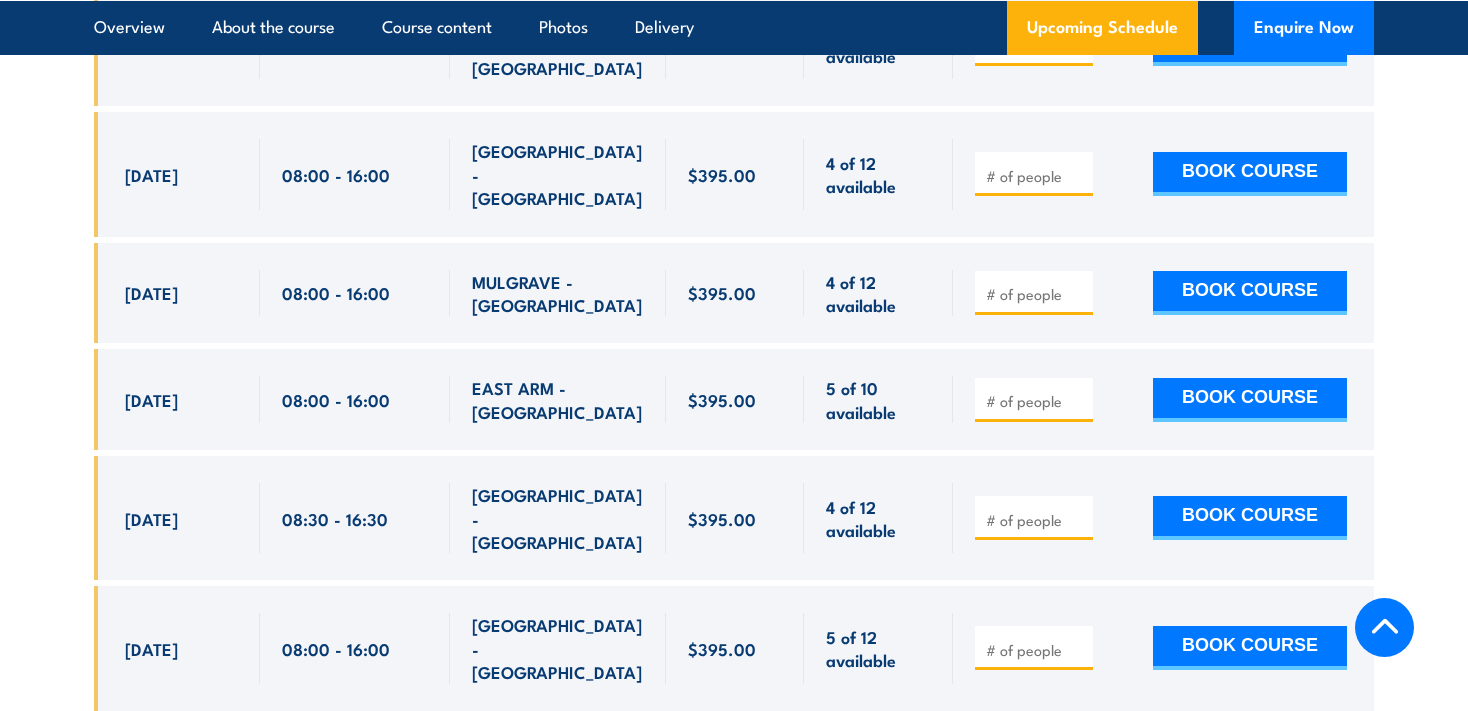 scroll, scrollTop: 3944, scrollLeft: 0, axis: vertical 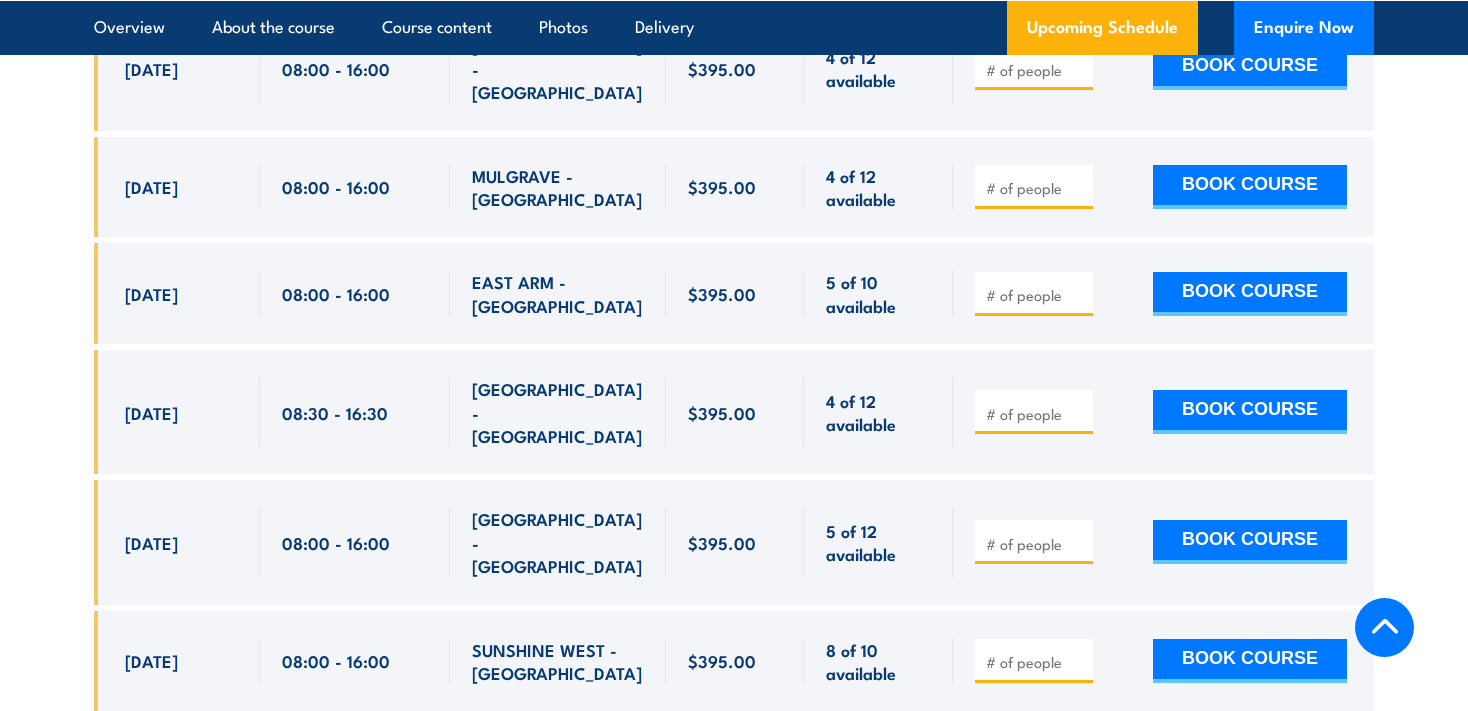 click on "08:00 - 16:00" at bounding box center (355, 661) 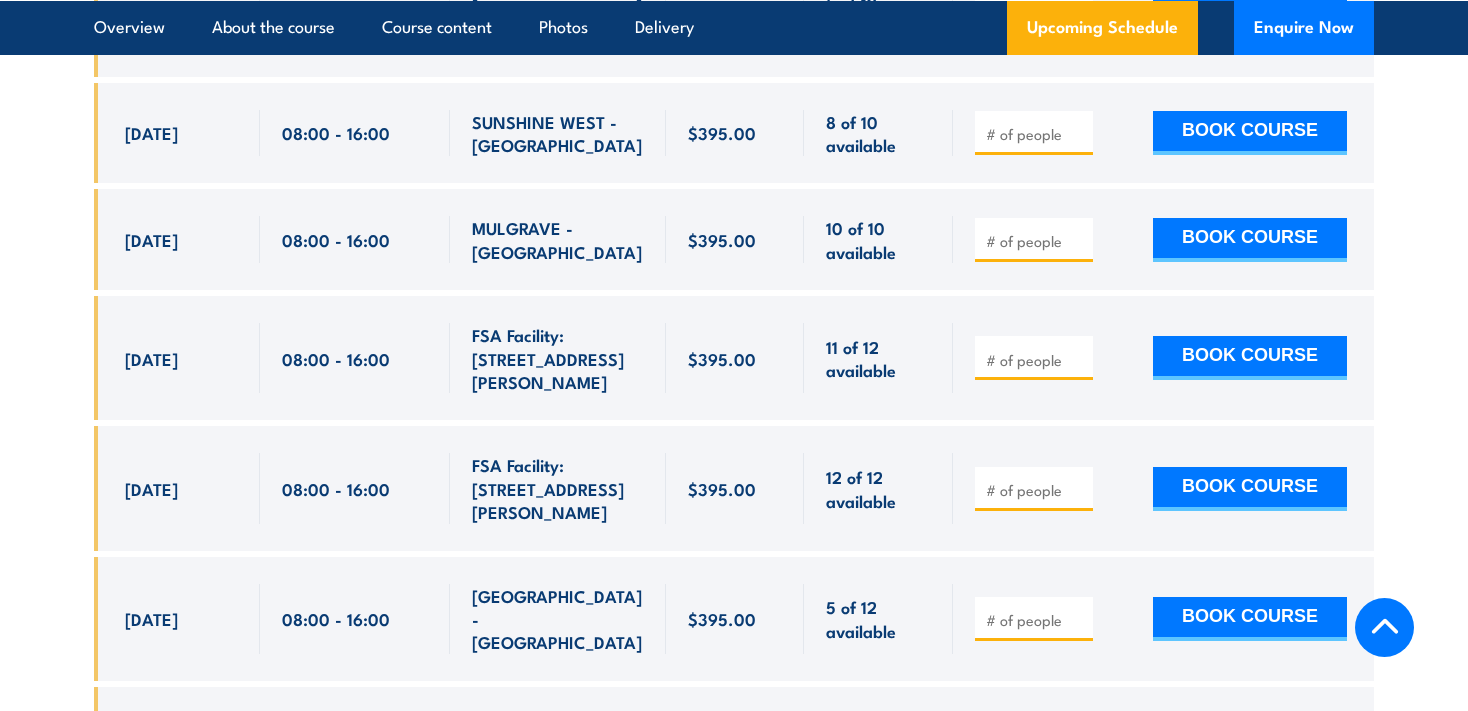 scroll, scrollTop: 4366, scrollLeft: 0, axis: vertical 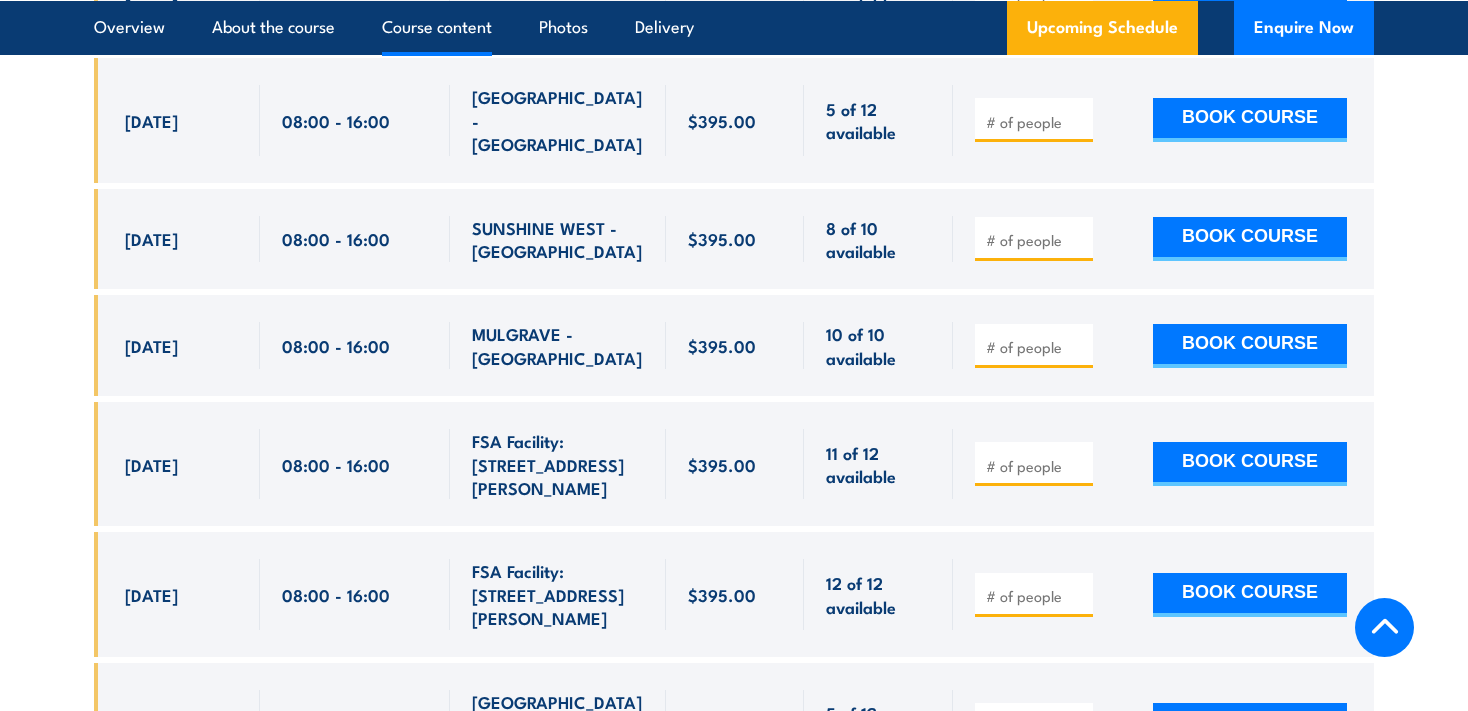 click on "Course content" at bounding box center (437, 26) 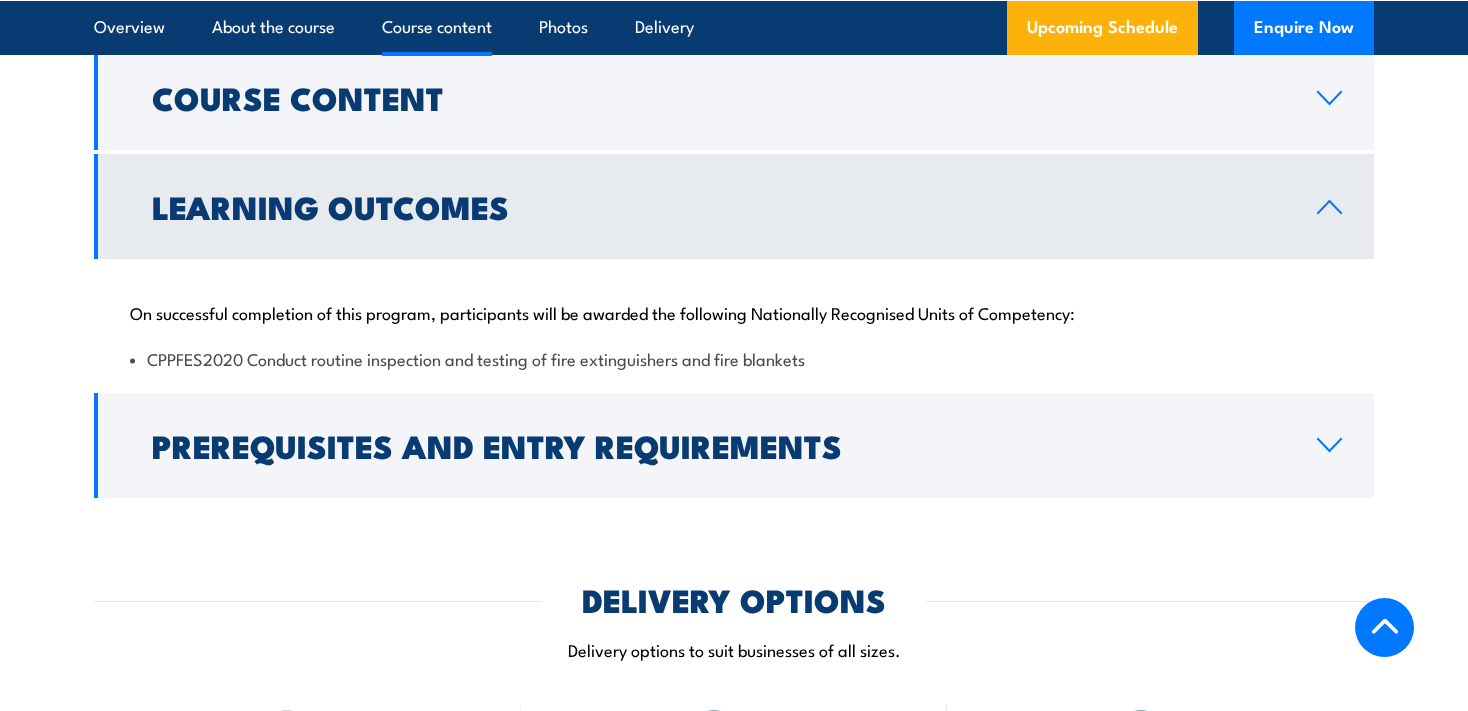 scroll, scrollTop: 1979, scrollLeft: 0, axis: vertical 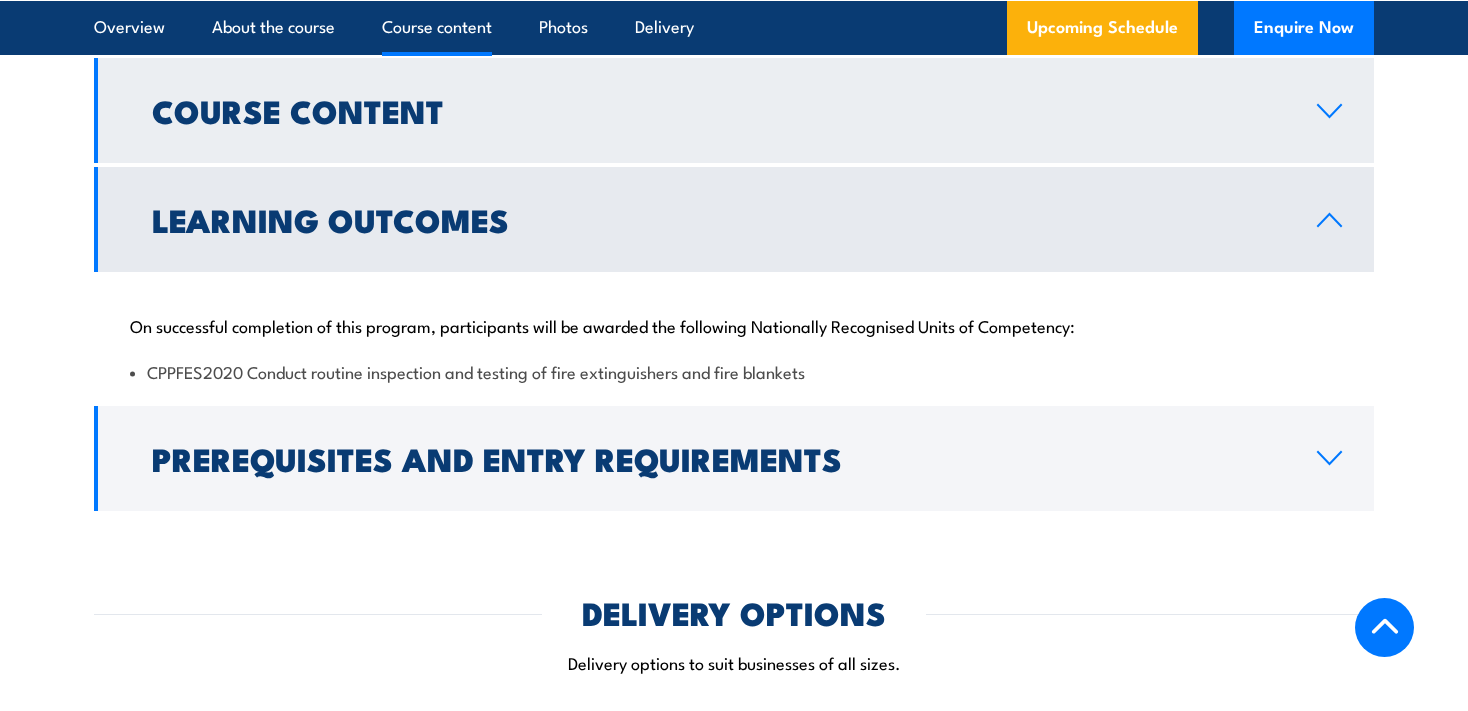 click on "Course Content" at bounding box center [718, 110] 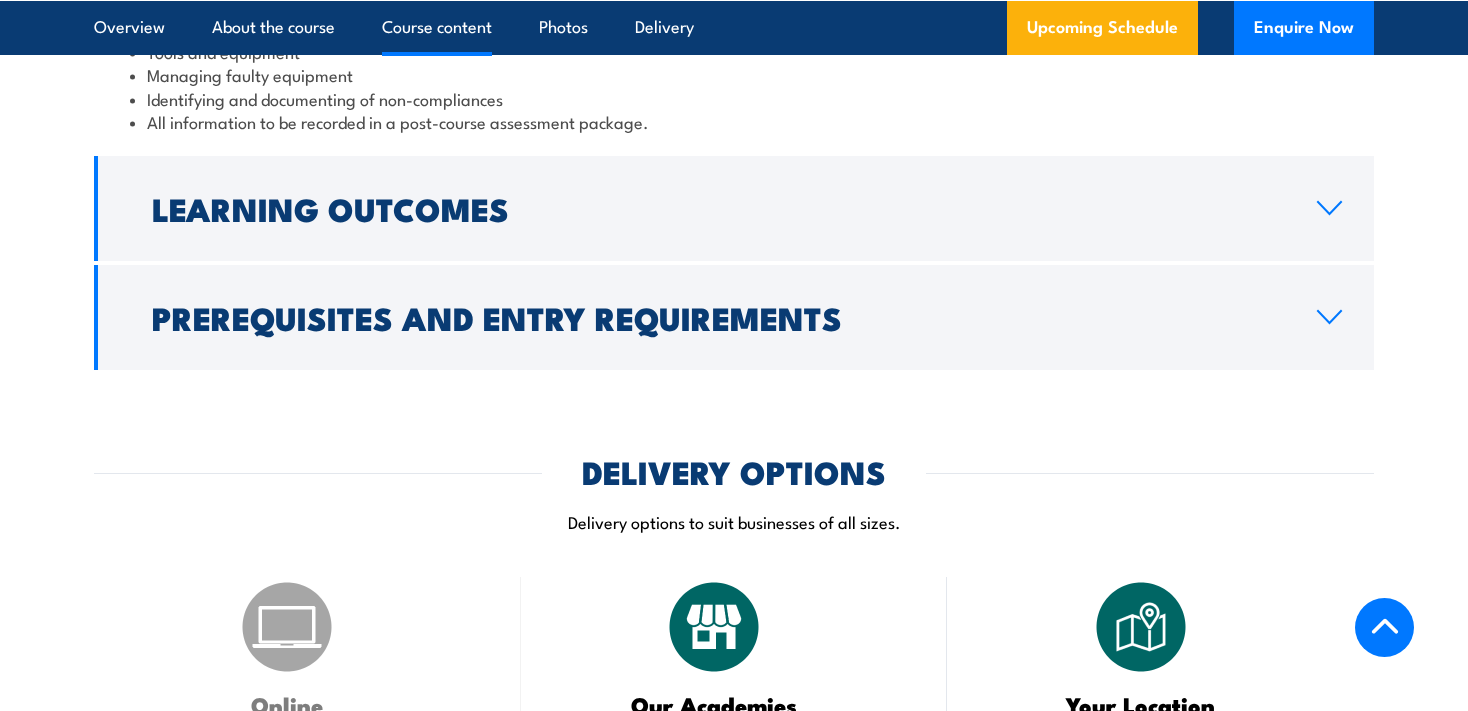 scroll, scrollTop: 2296, scrollLeft: 0, axis: vertical 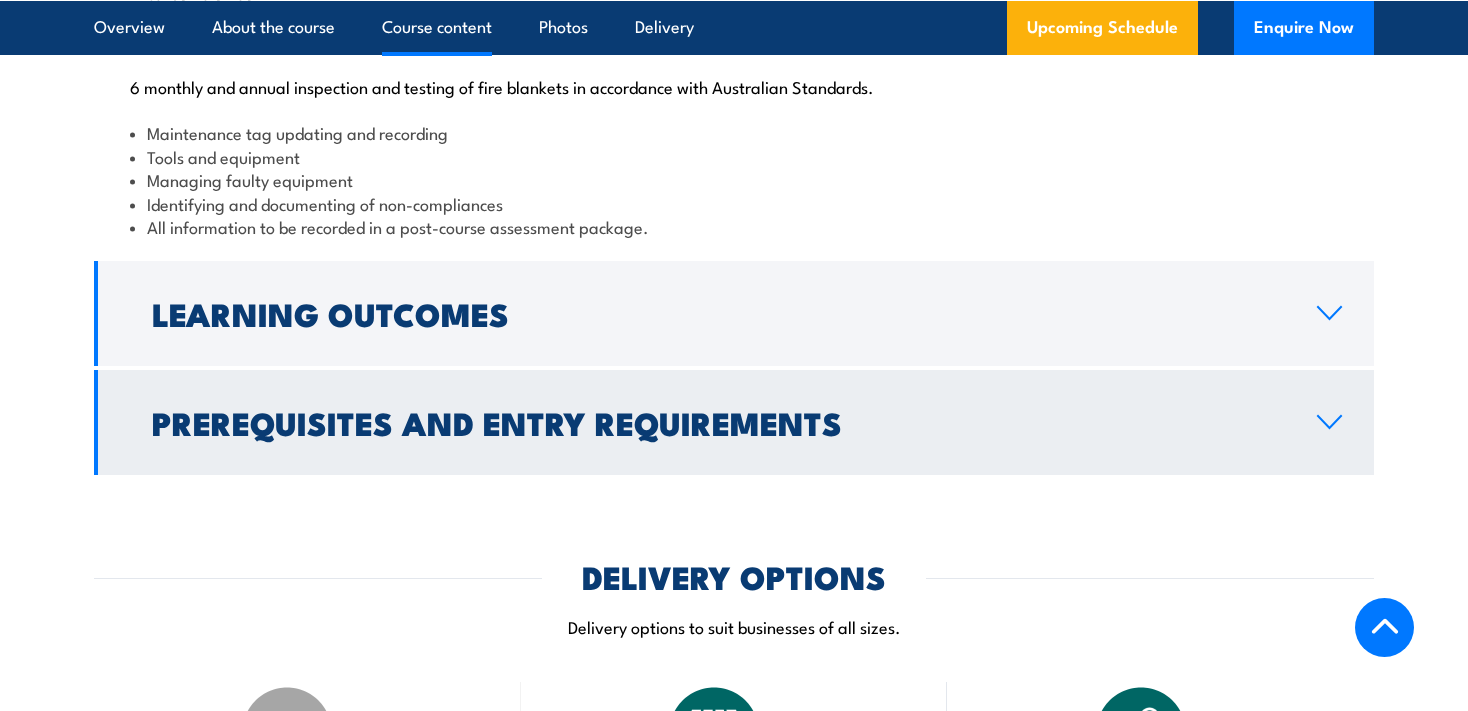 click on "Prerequisites and Entry Requirements" at bounding box center (718, 422) 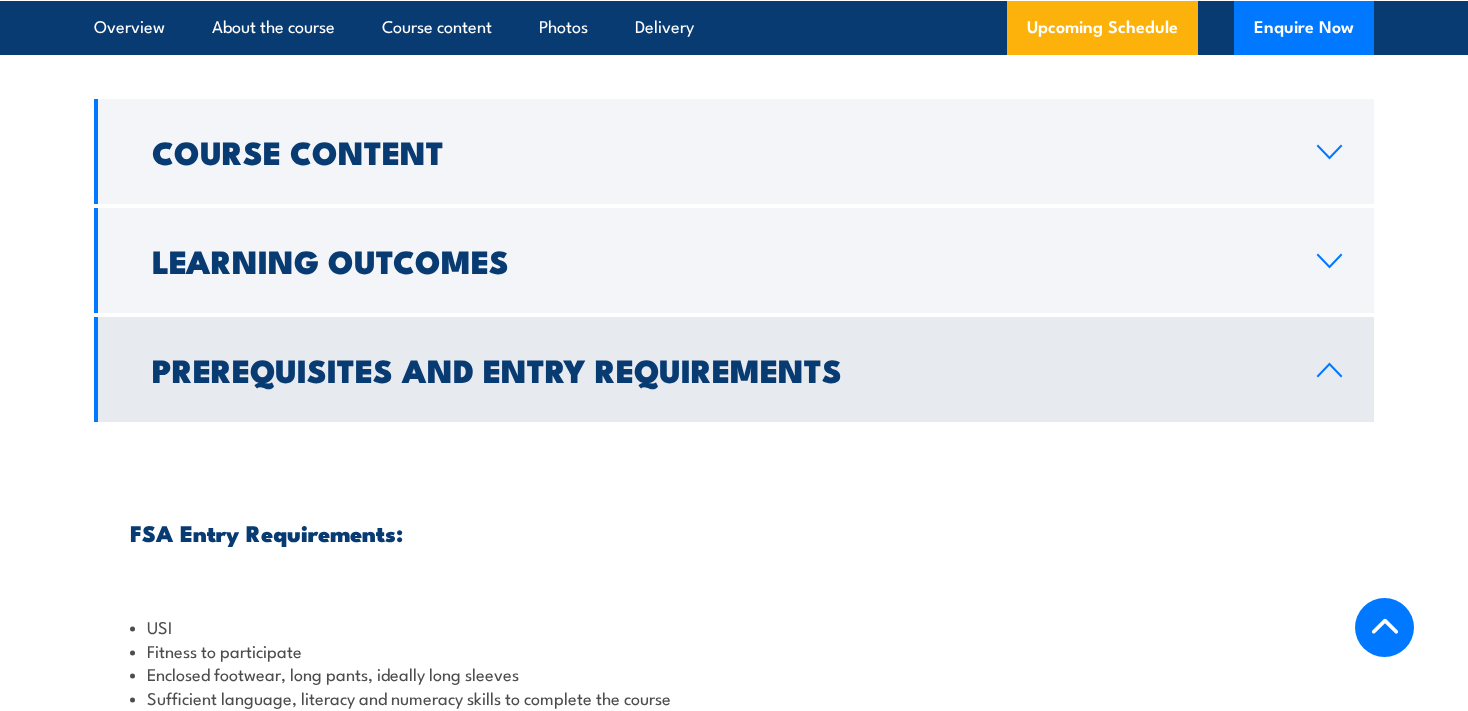 scroll, scrollTop: 1833, scrollLeft: 0, axis: vertical 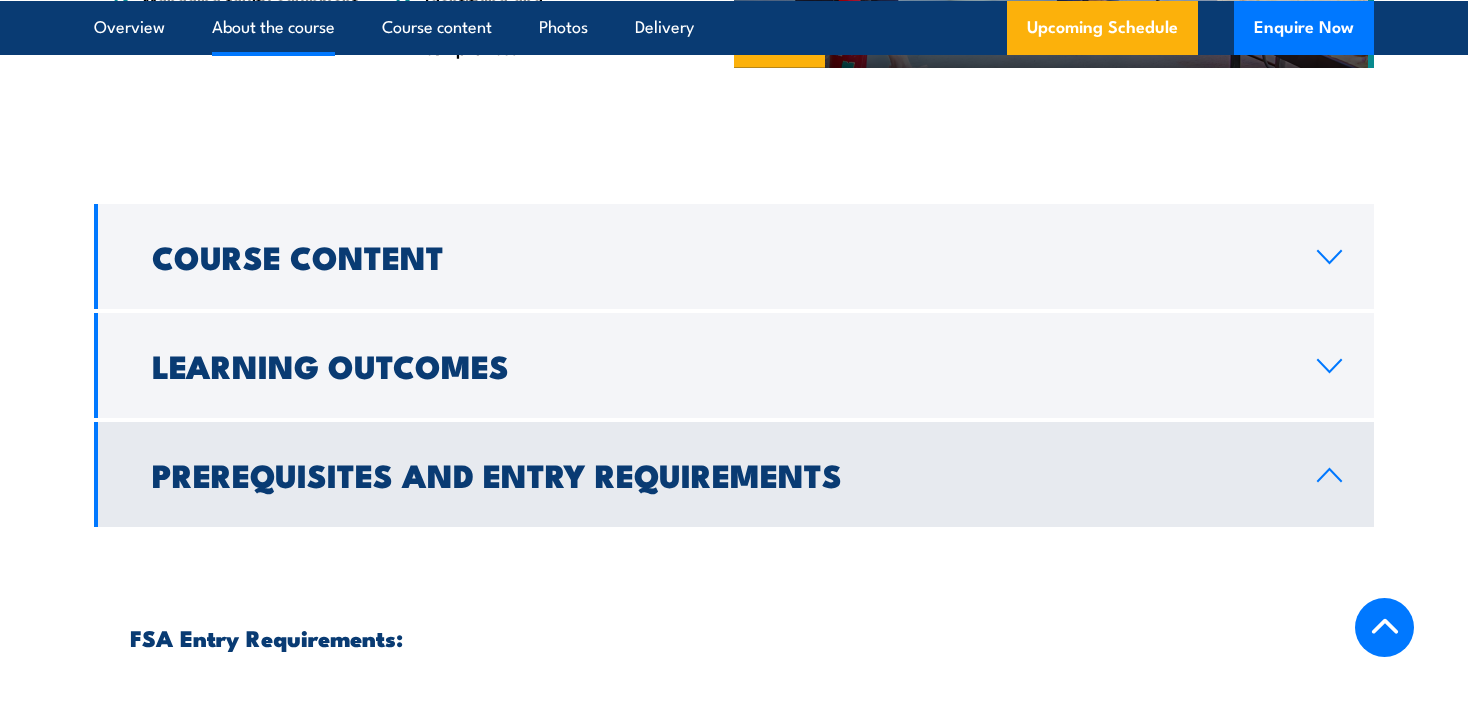 click on "About the course" at bounding box center [273, 26] 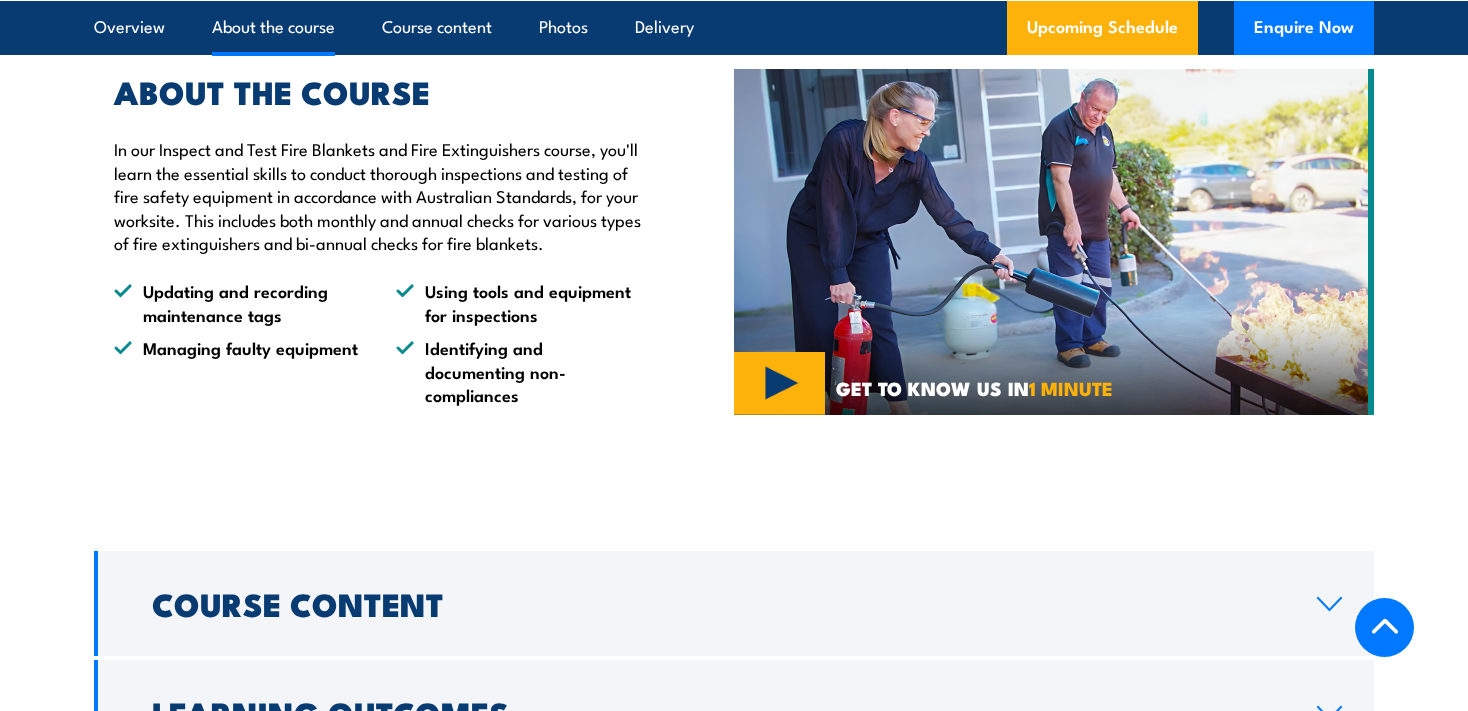 scroll, scrollTop: 1431, scrollLeft: 0, axis: vertical 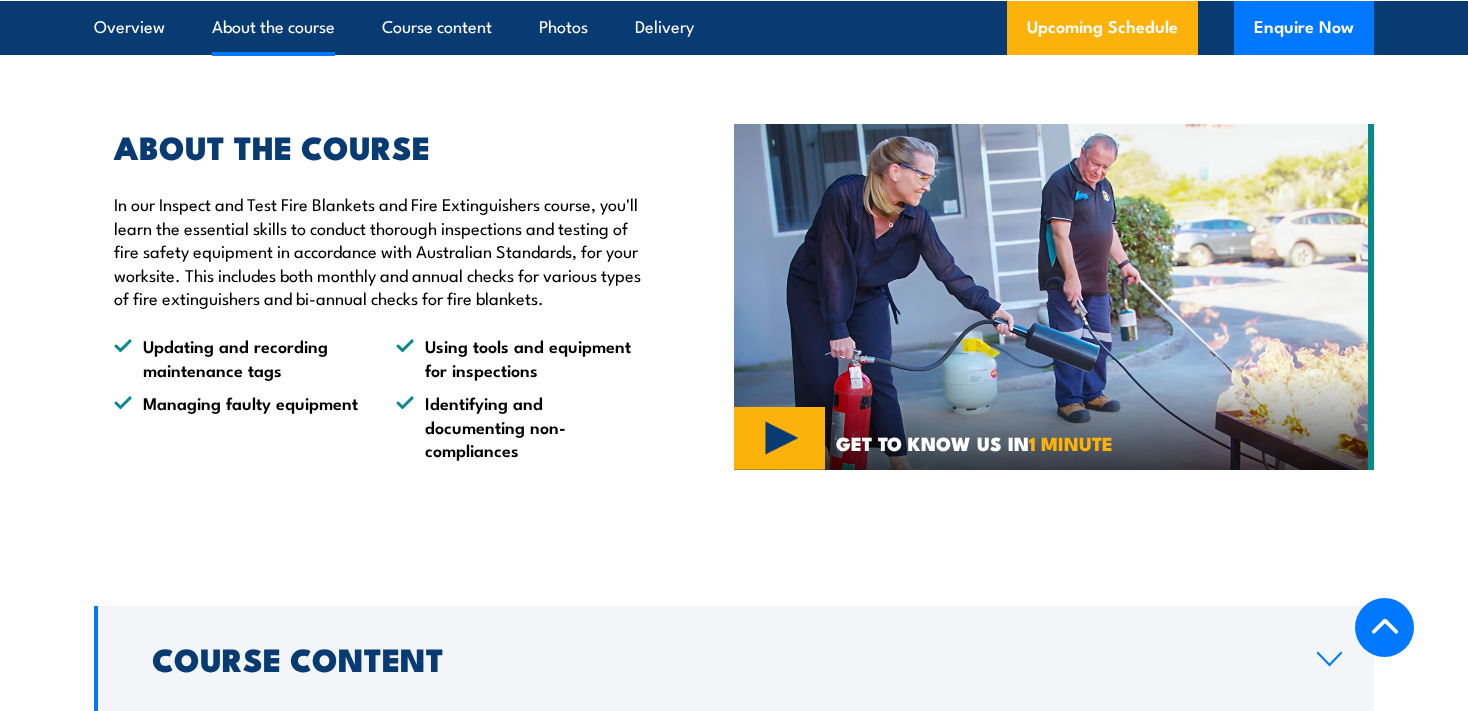 click at bounding box center (1054, 297) 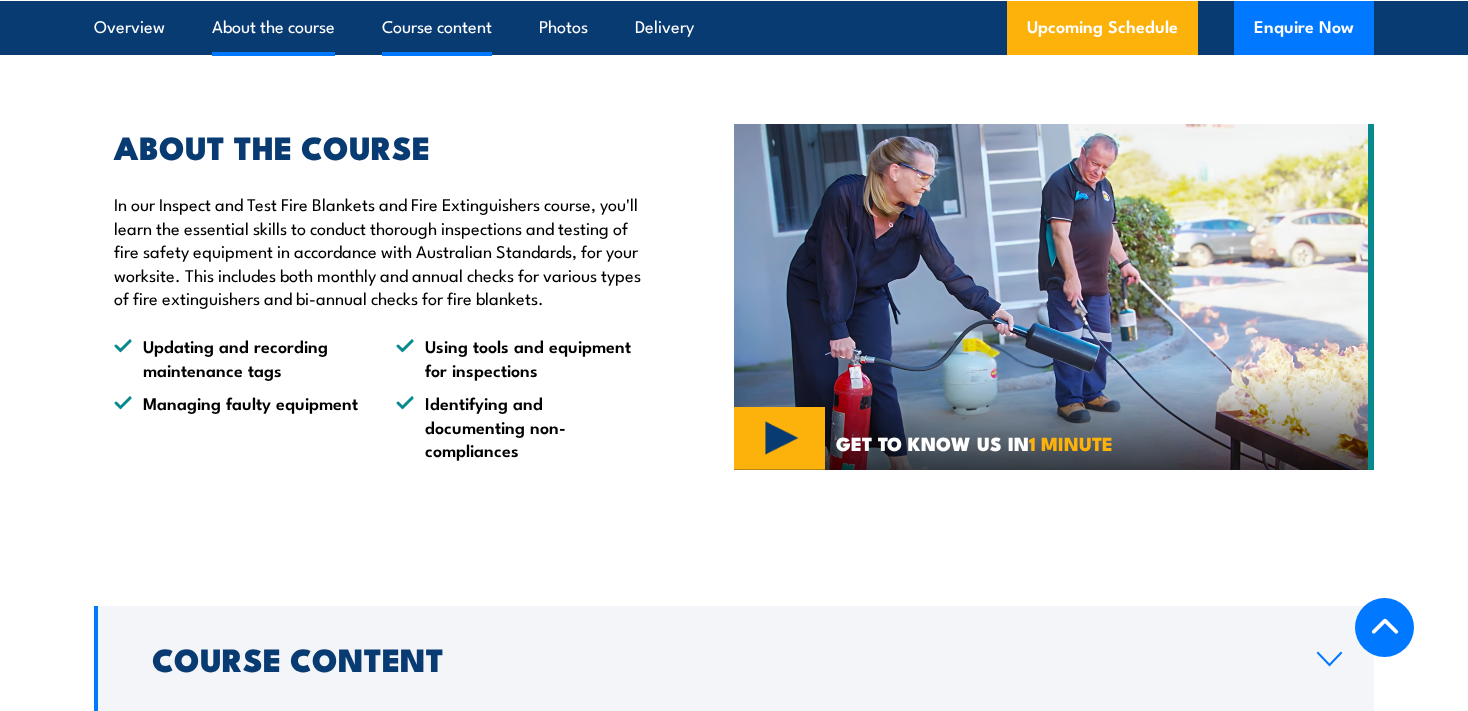 click on "Course content" at bounding box center (437, 26) 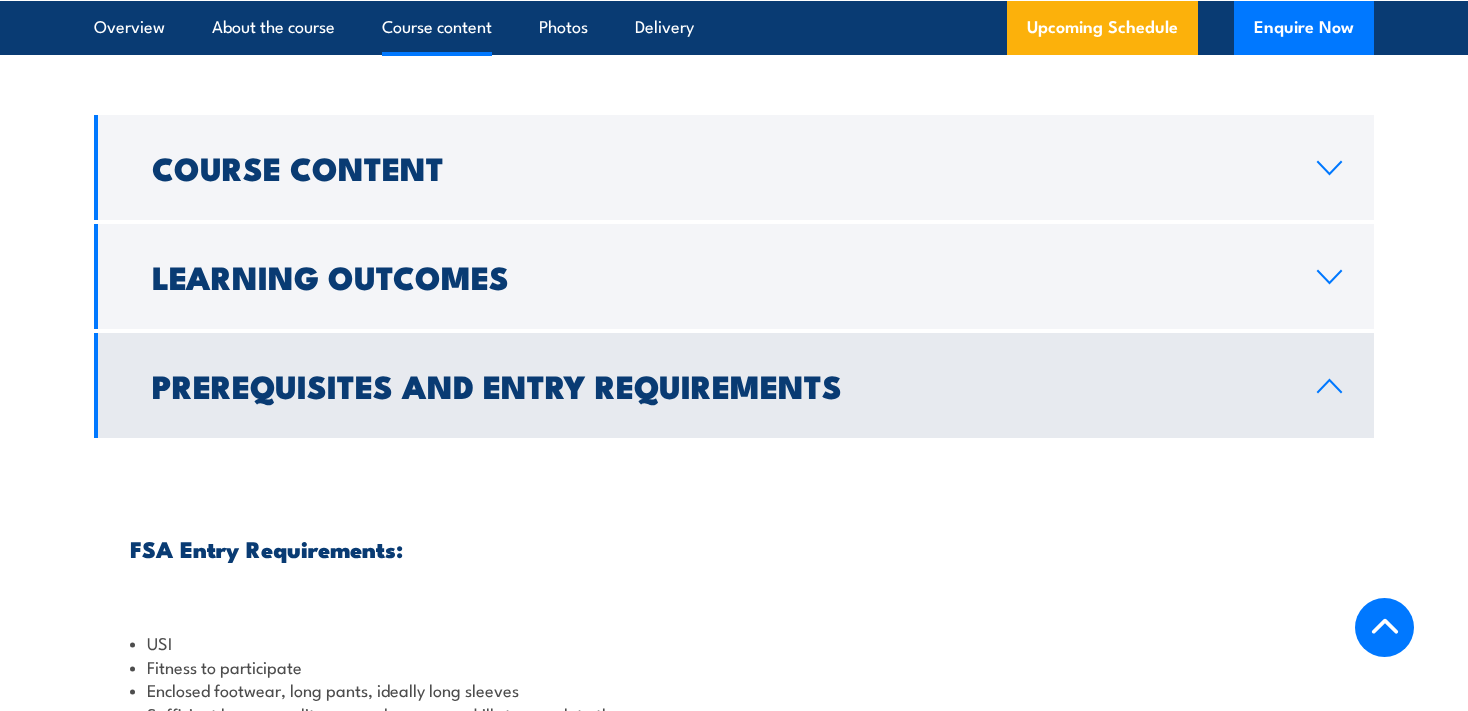 scroll, scrollTop: 1978, scrollLeft: 0, axis: vertical 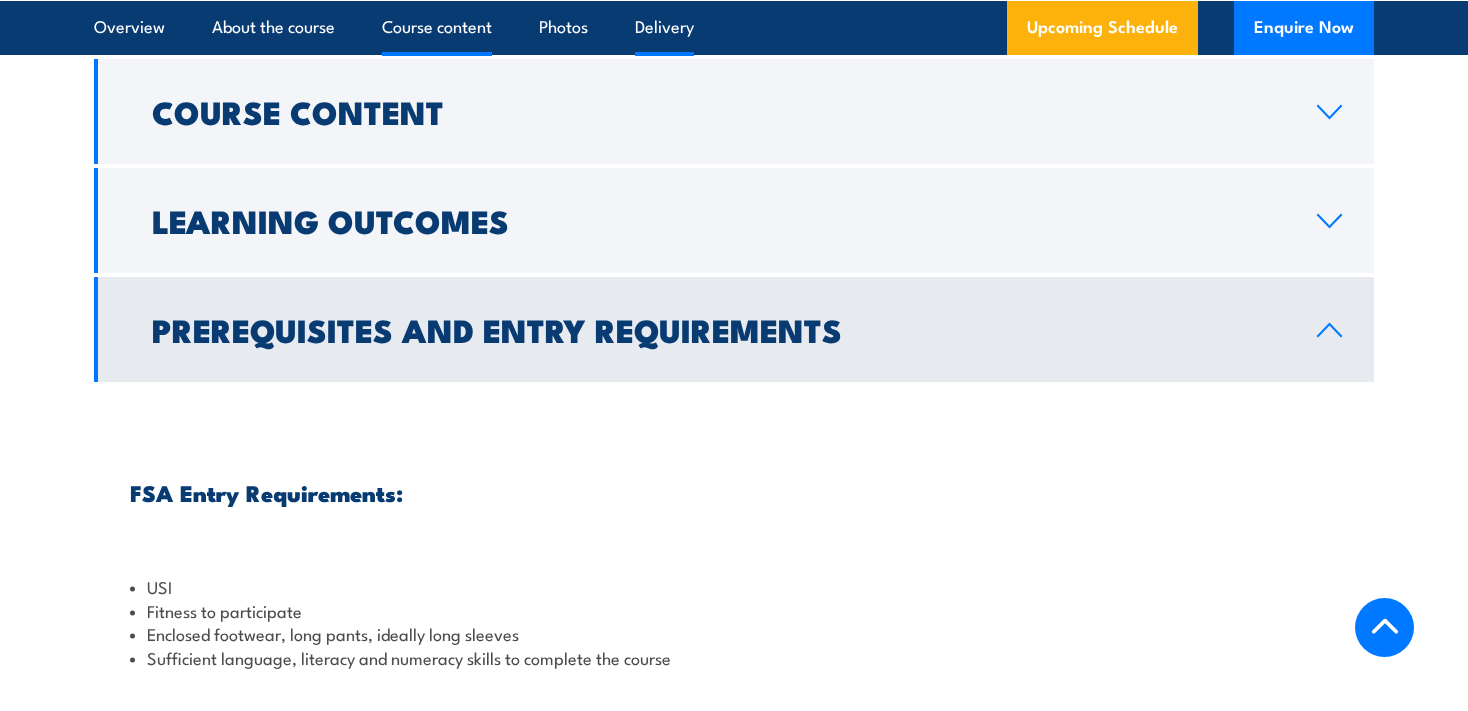 click on "Delivery" at bounding box center [664, 26] 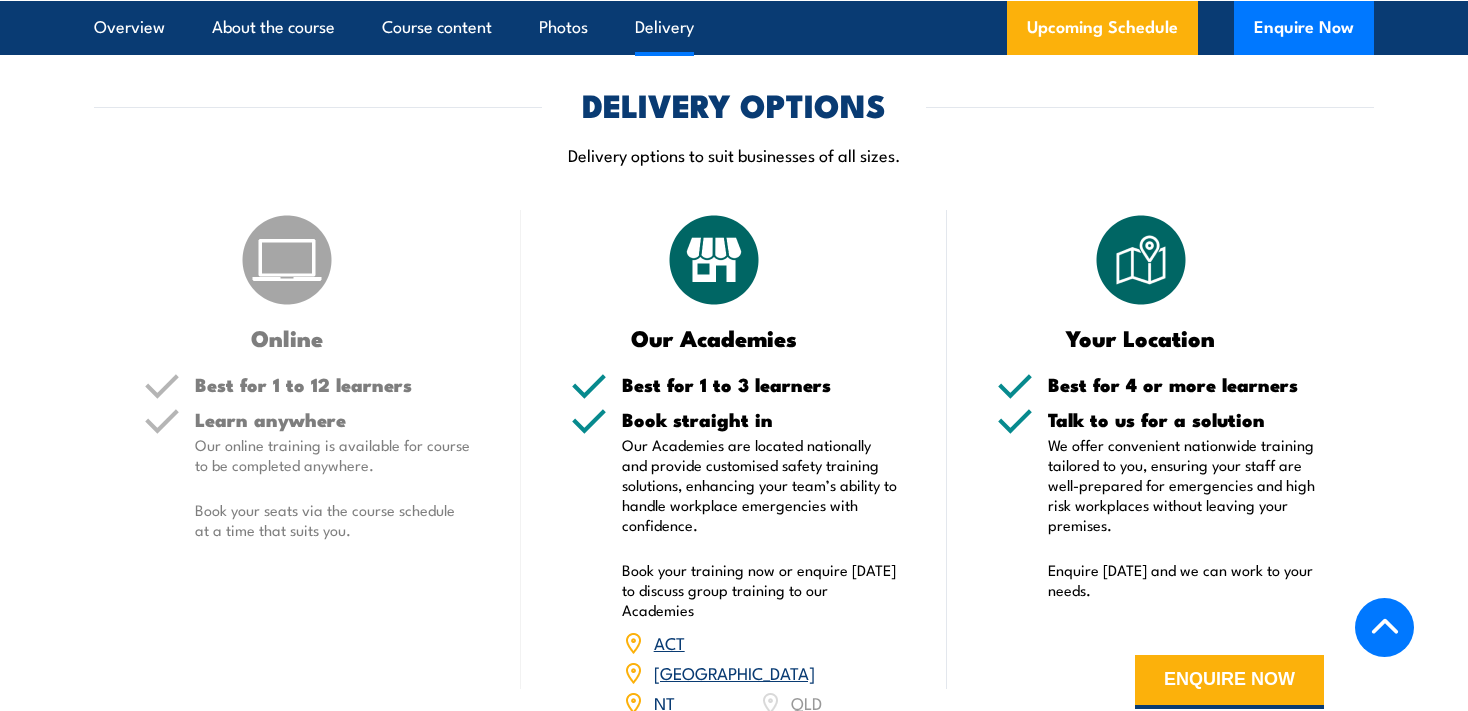 scroll, scrollTop: 2694, scrollLeft: 0, axis: vertical 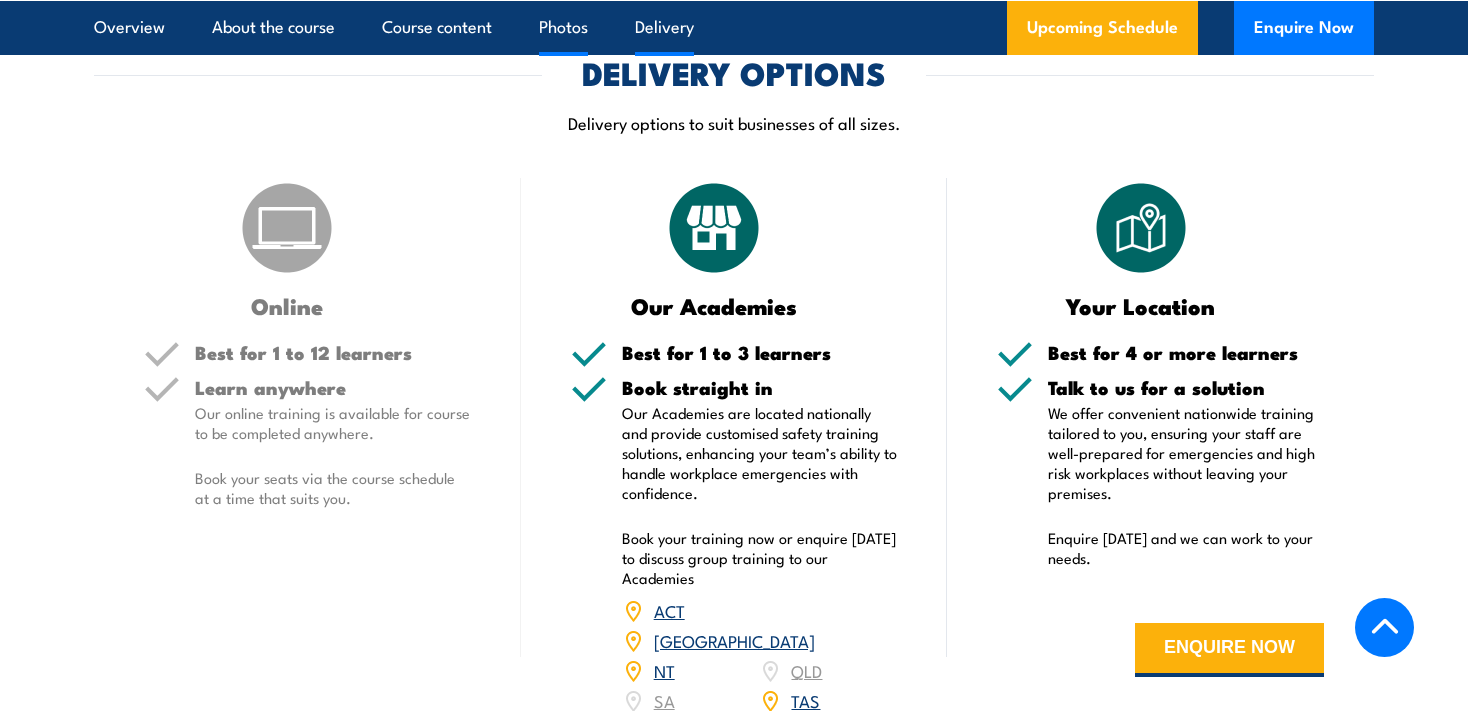 click on "Photos" at bounding box center (563, 26) 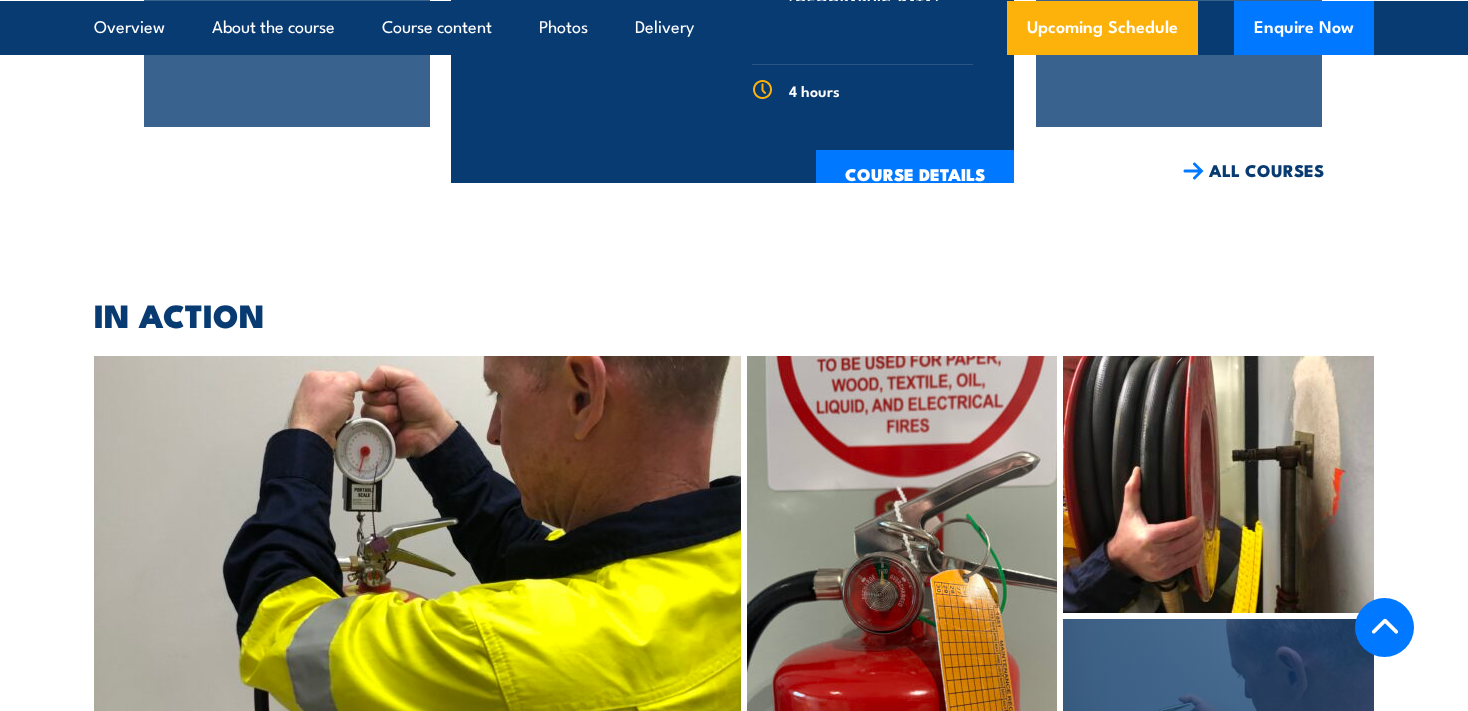 scroll, scrollTop: 6671, scrollLeft: 0, axis: vertical 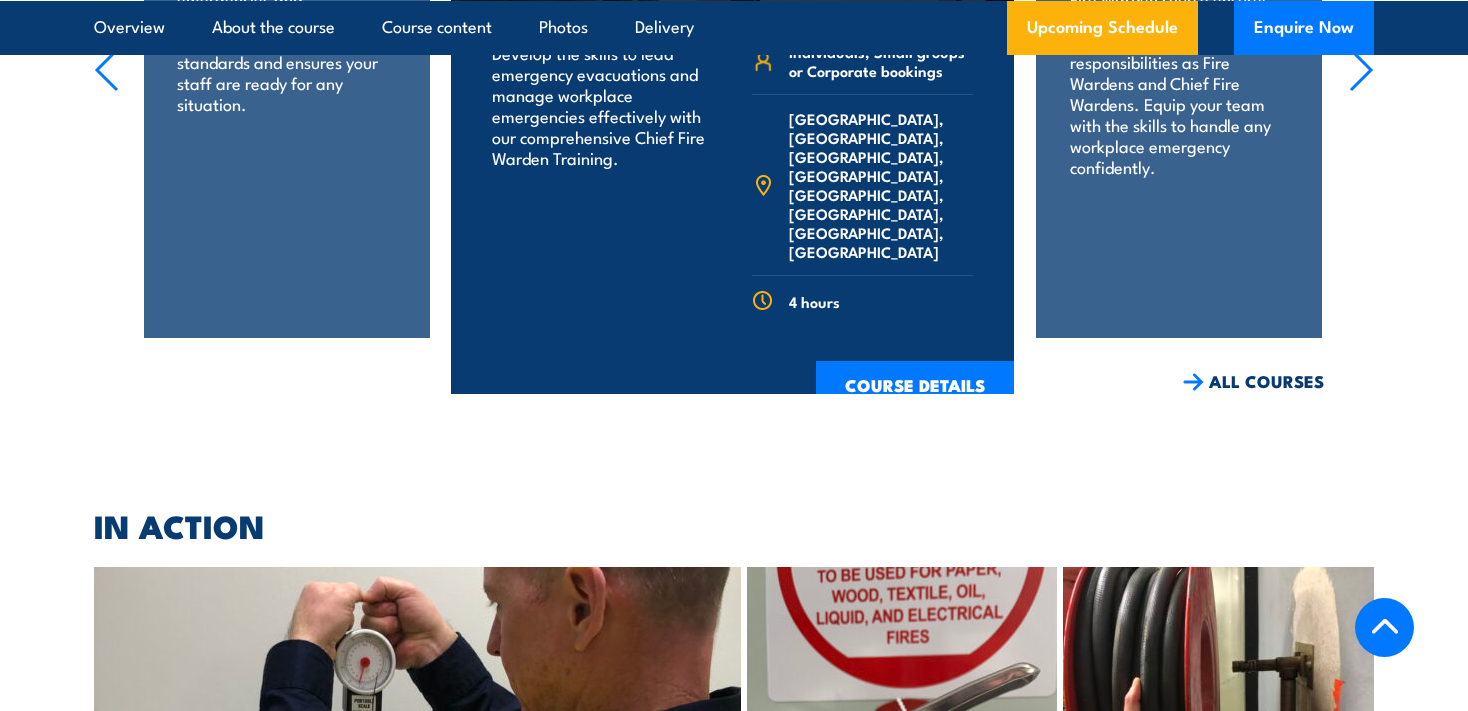 click 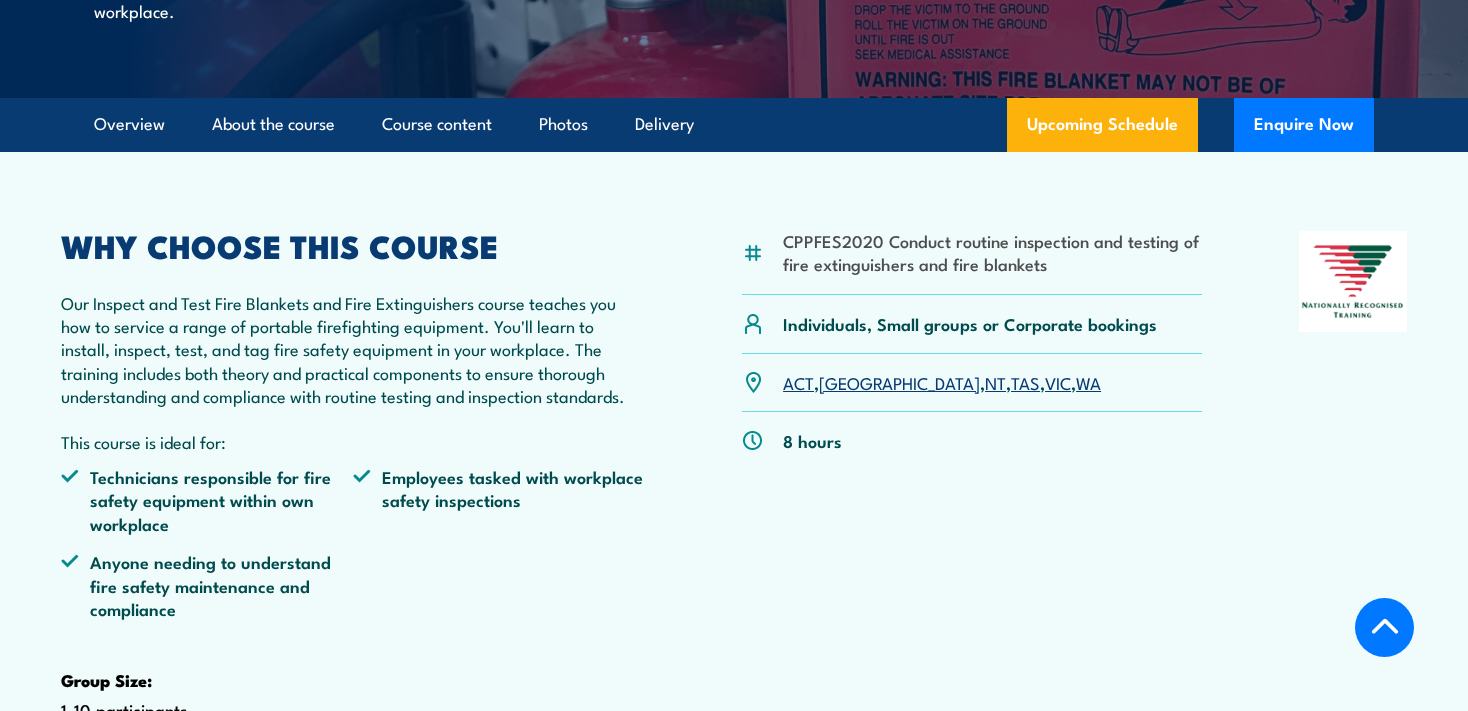scroll, scrollTop: 211, scrollLeft: 0, axis: vertical 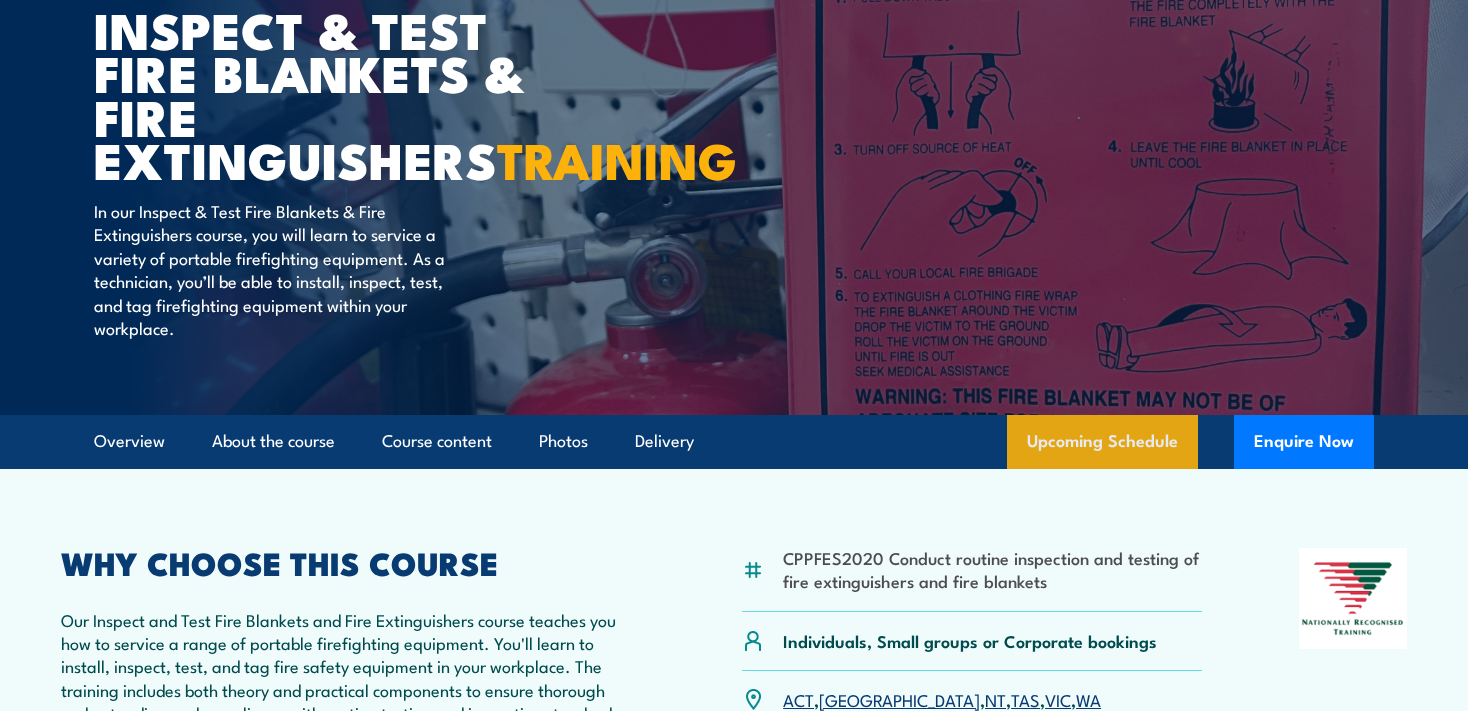 click on "Upcoming Schedule" at bounding box center (1102, 442) 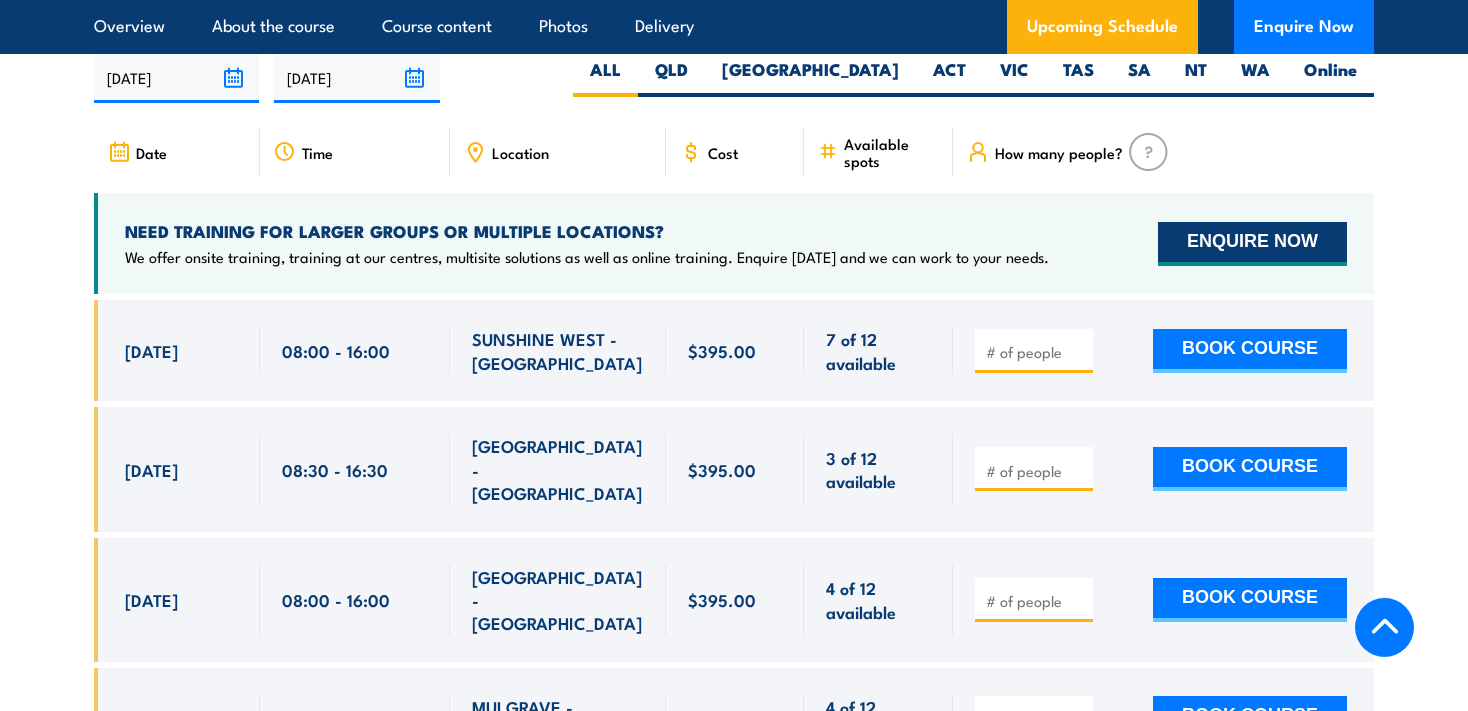 click on "ENQUIRE NOW" at bounding box center (1252, 244) 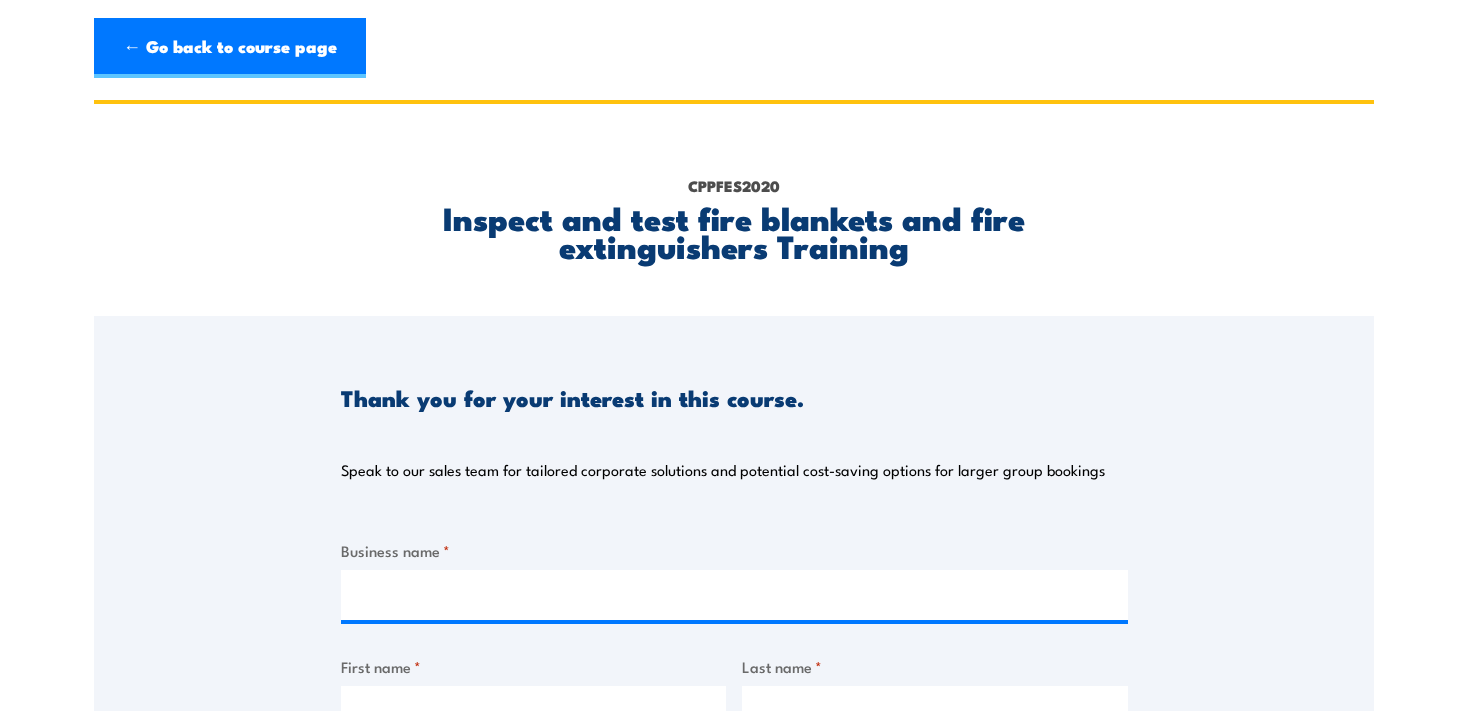 scroll, scrollTop: 0, scrollLeft: 0, axis: both 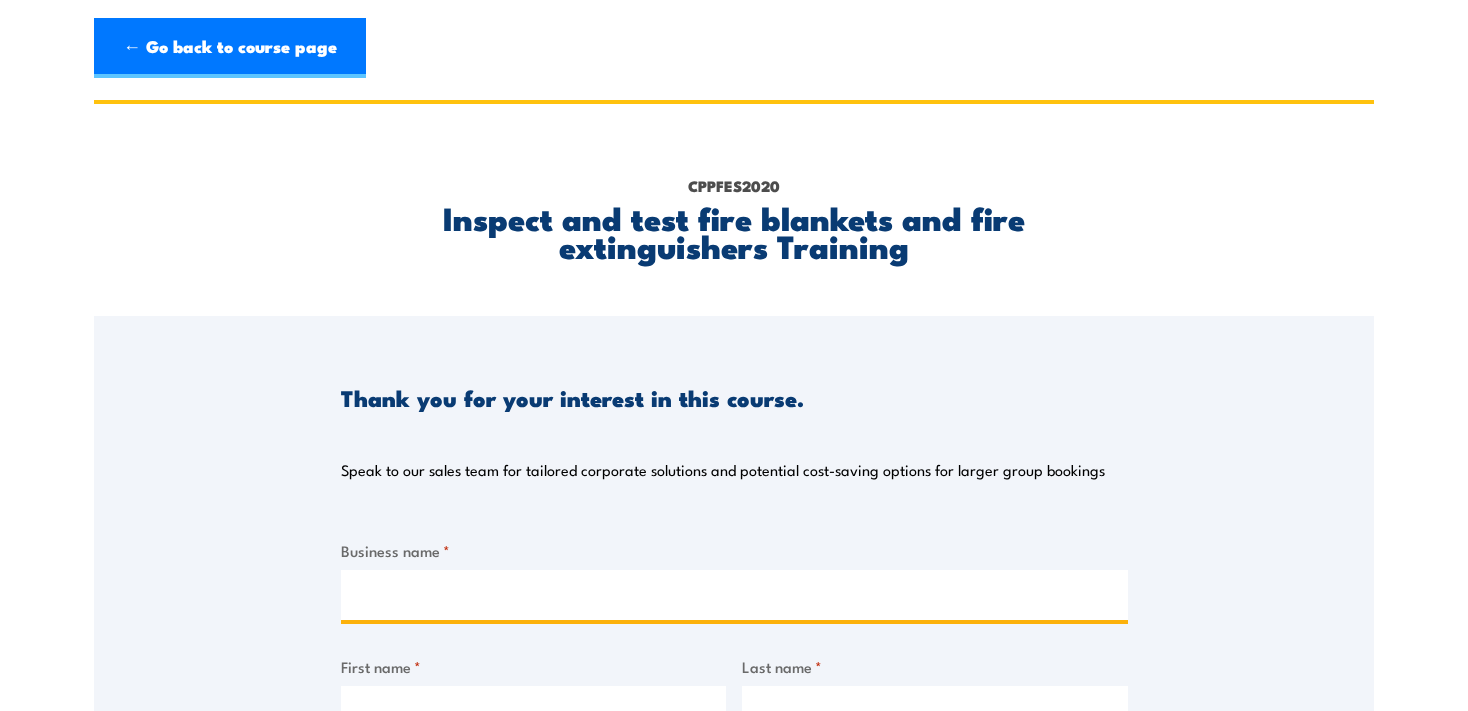 click on "Business name *" at bounding box center [734, 595] 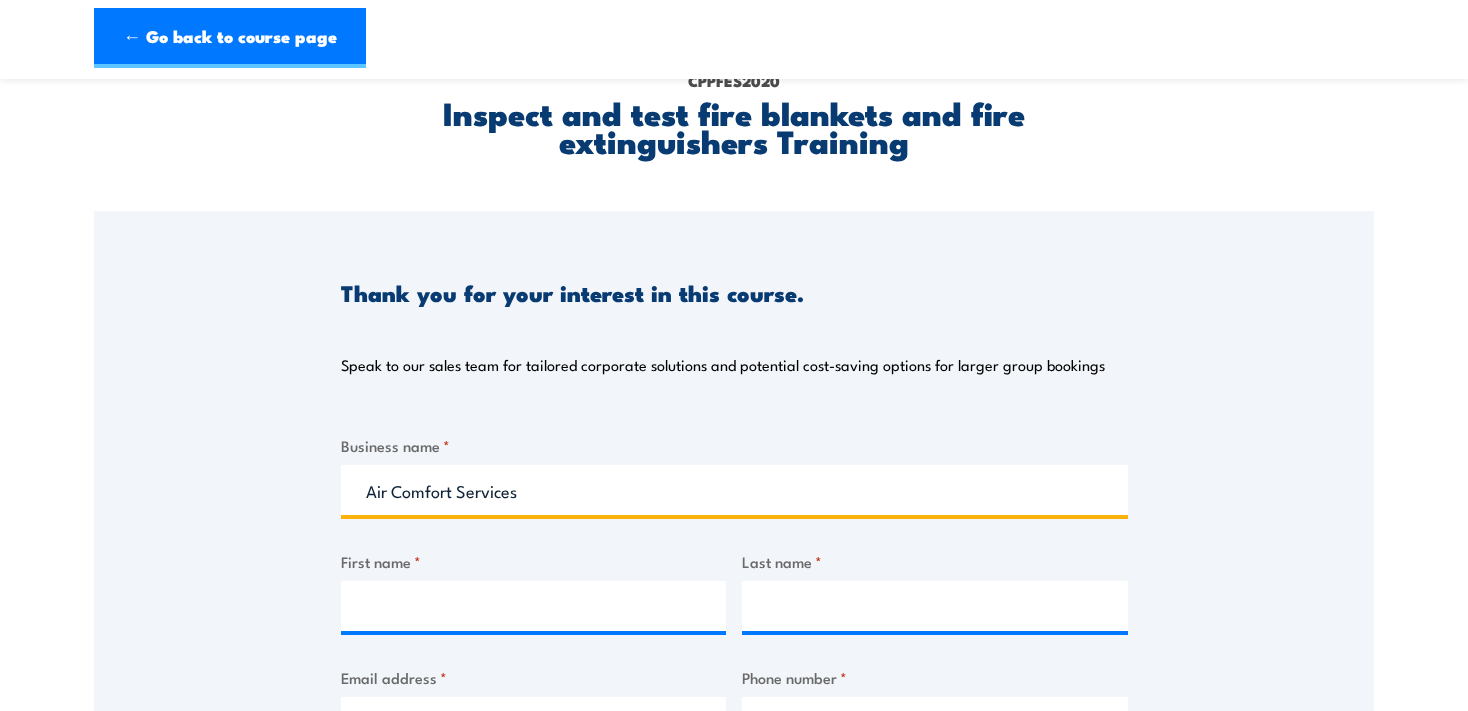 scroll, scrollTop: 211, scrollLeft: 0, axis: vertical 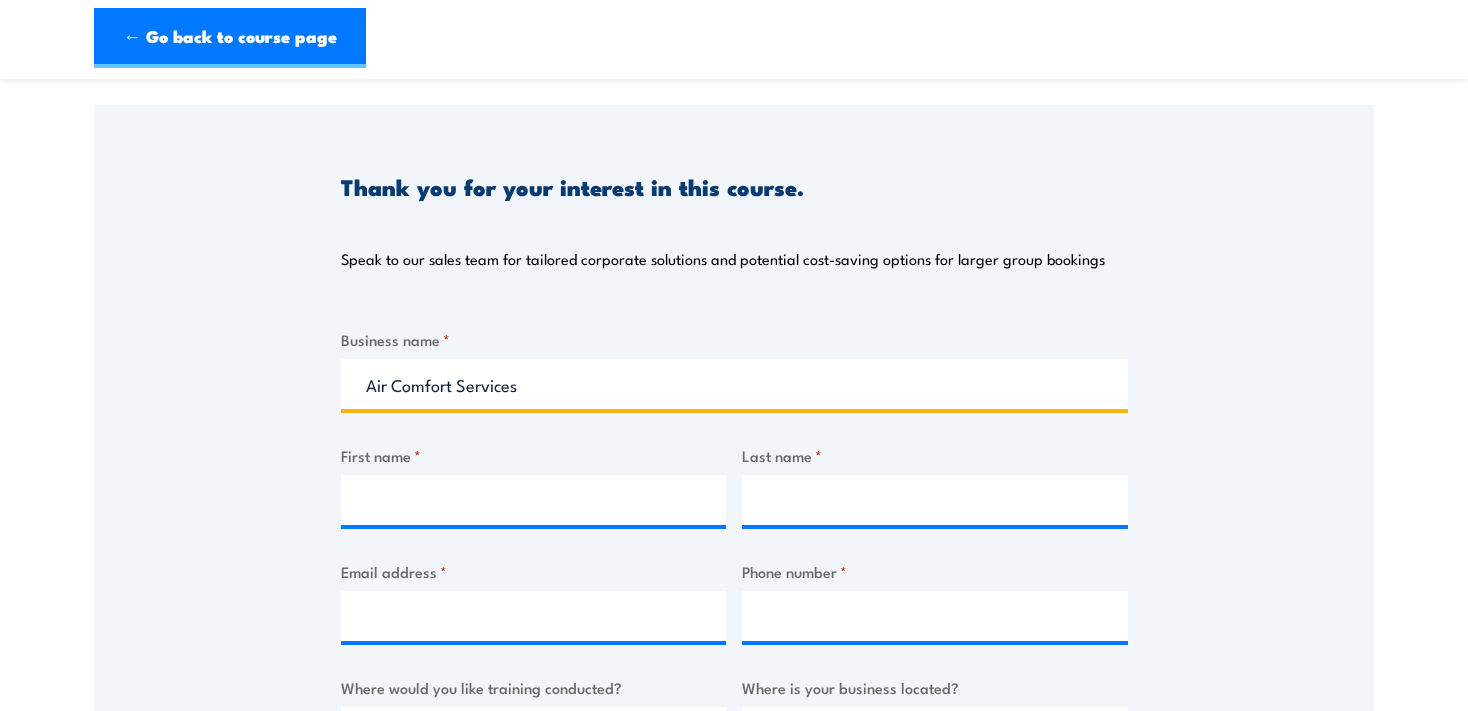 type on "Air Comfort Services" 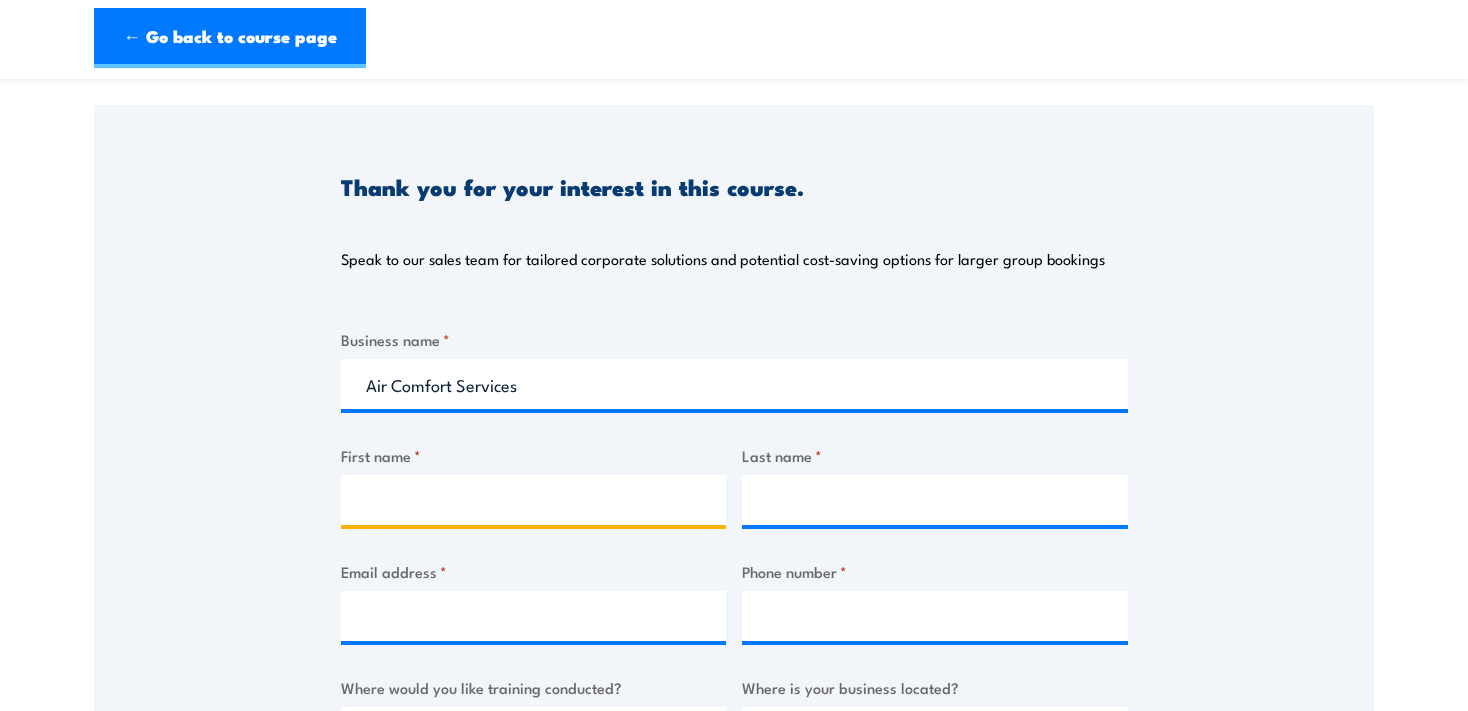 click on "First name *" at bounding box center [534, 500] 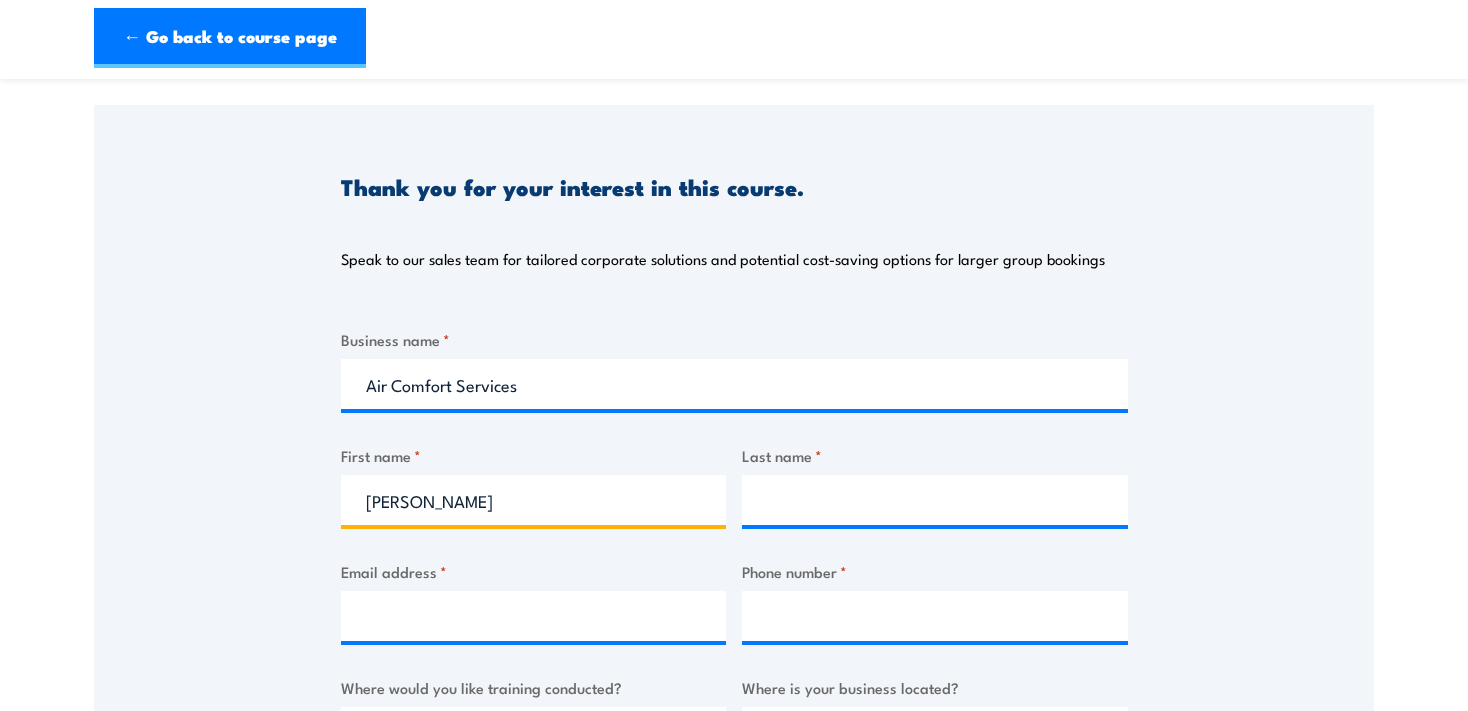 type on "[PERSON_NAME]" 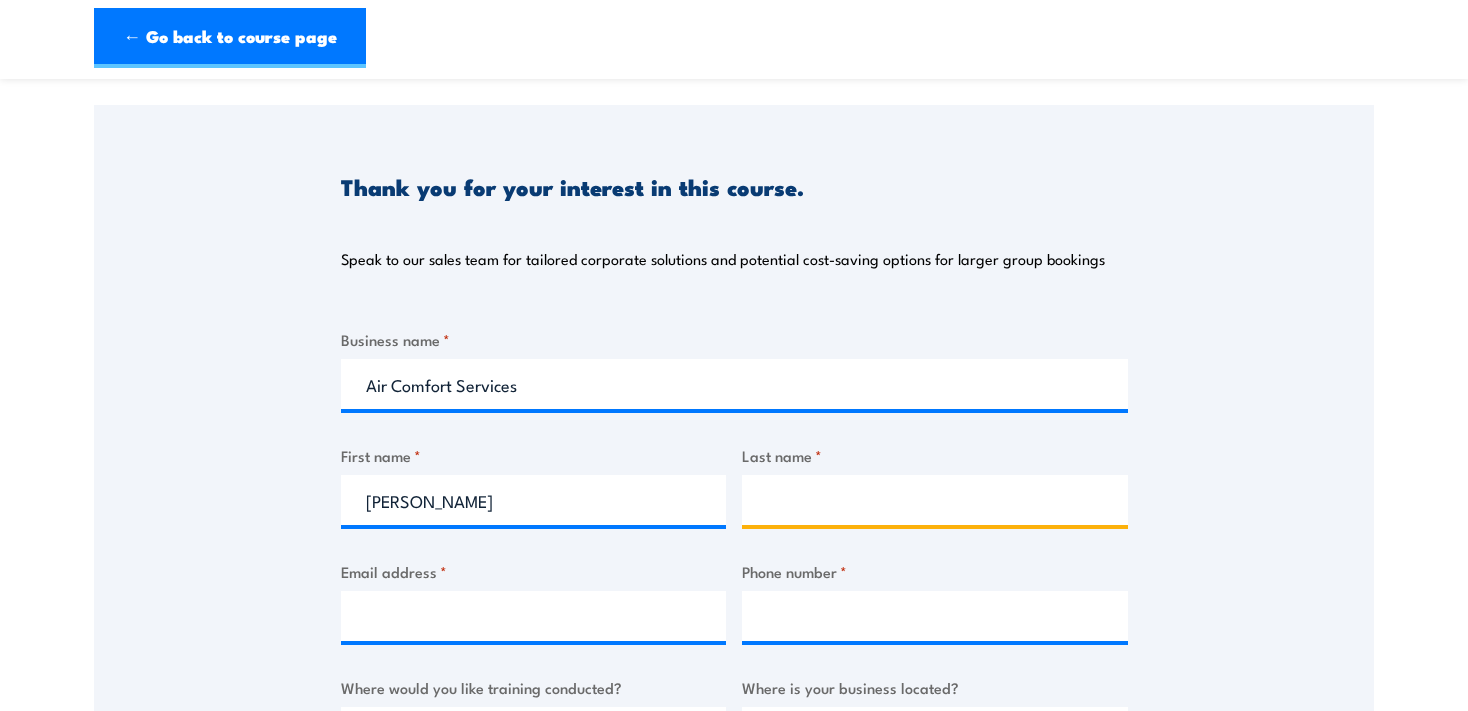 click on "Last name *" at bounding box center (935, 500) 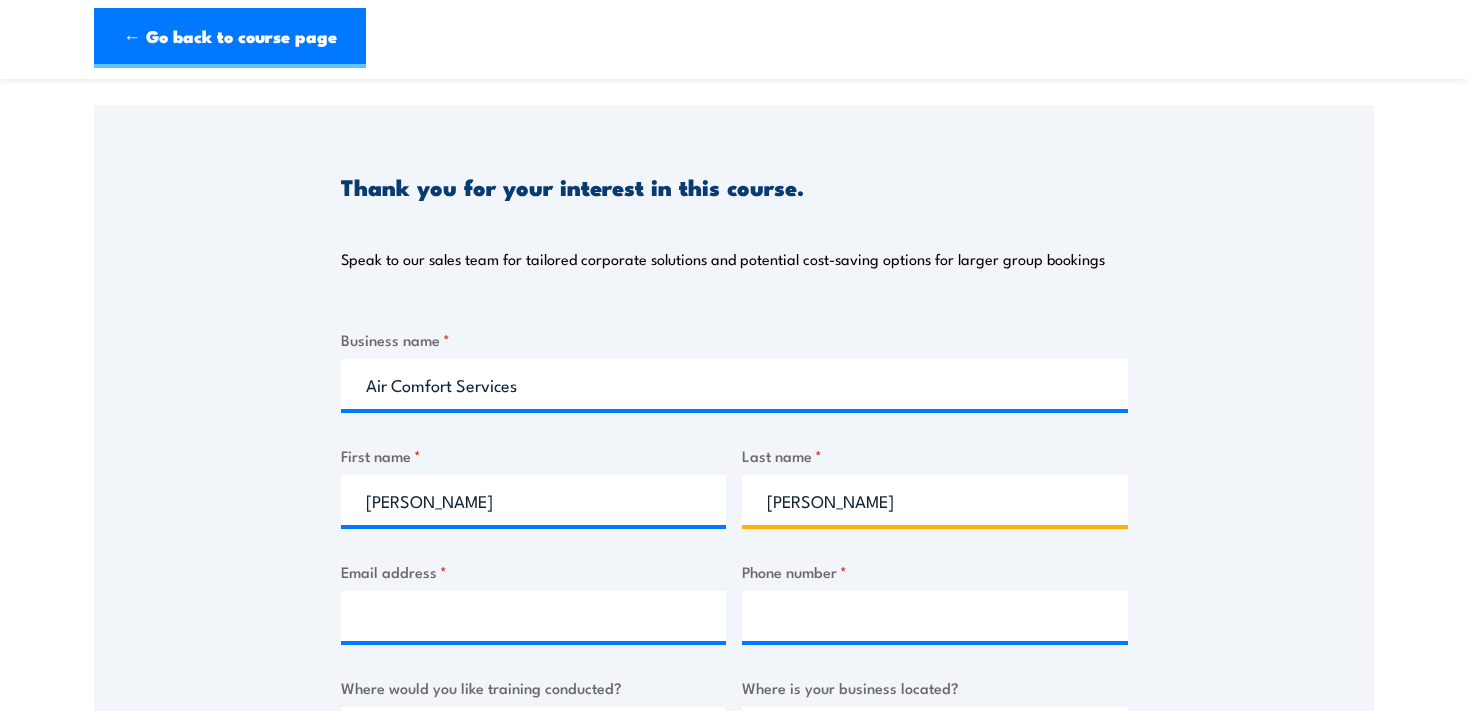type on "[PERSON_NAME]" 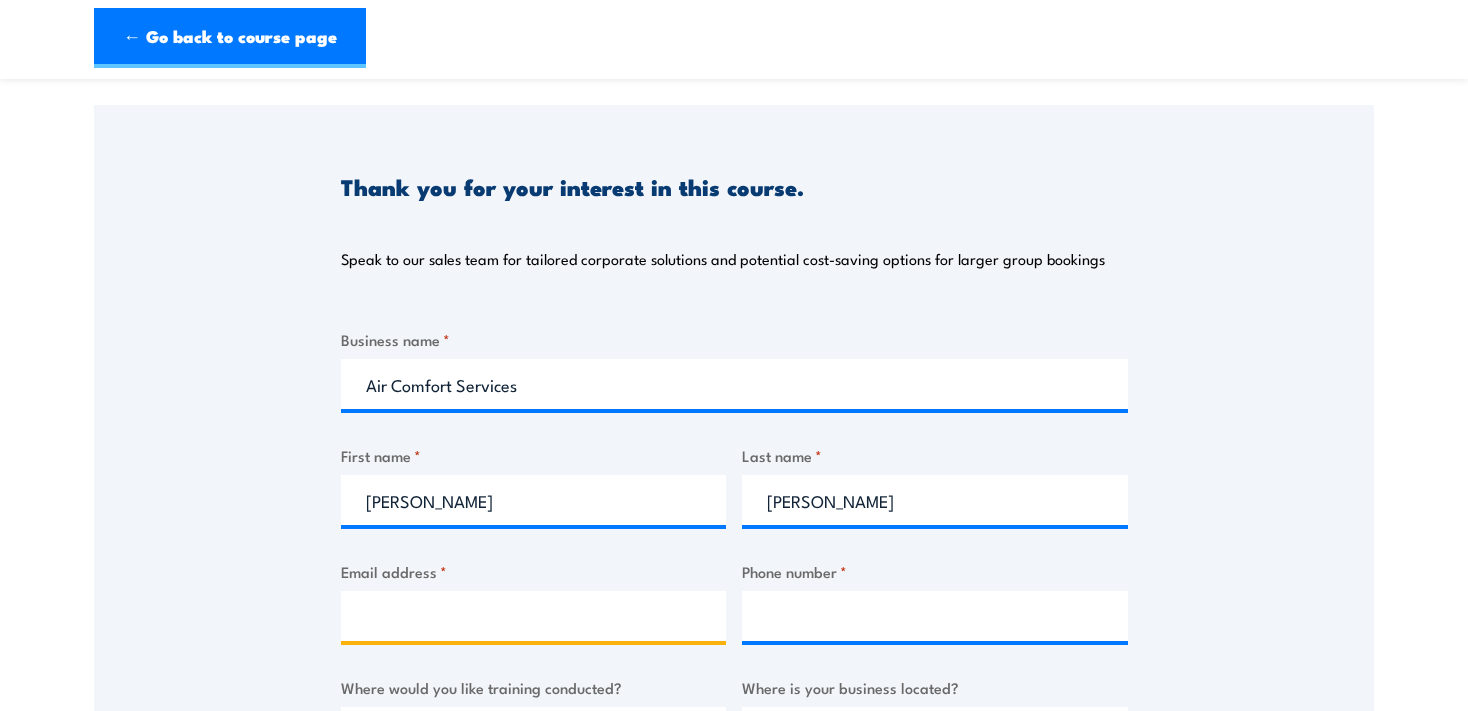 click on "Email address *" at bounding box center [534, 616] 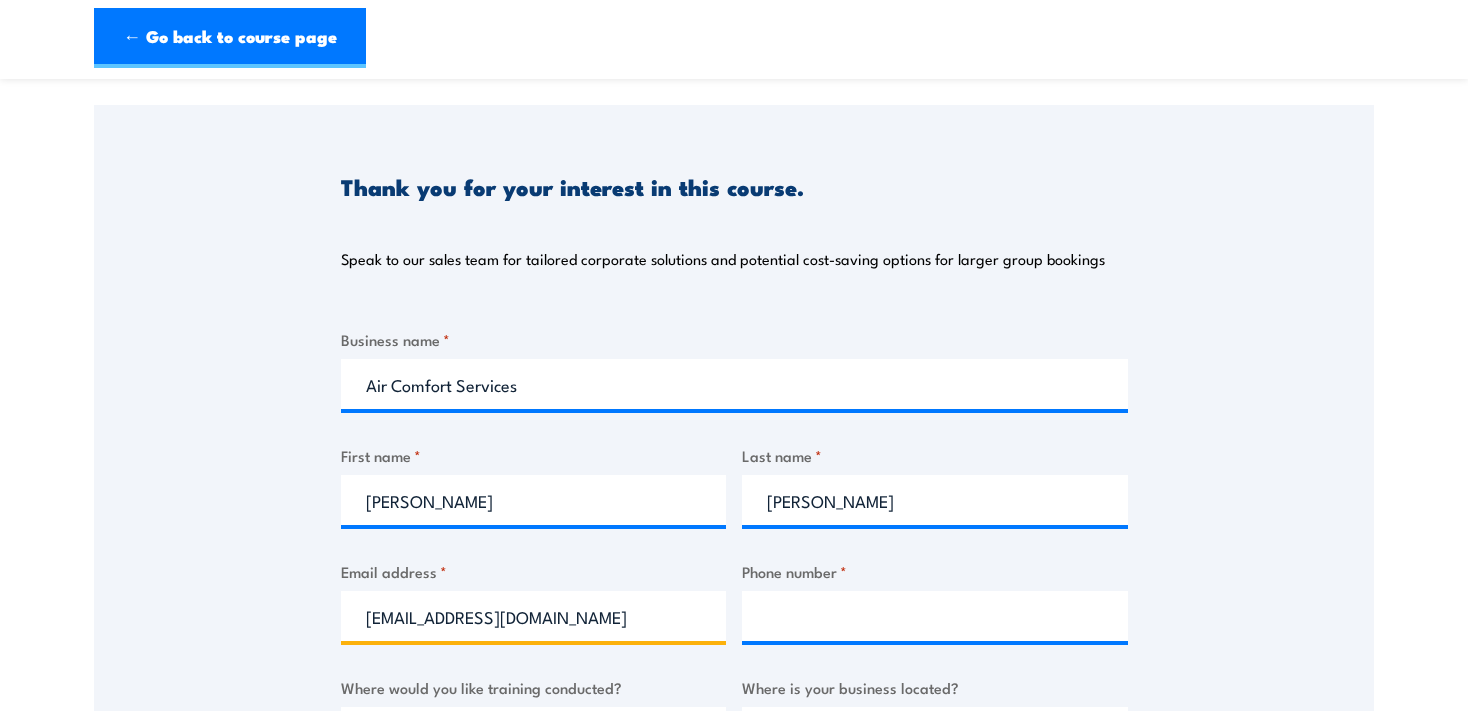 type on "[EMAIL_ADDRESS][DOMAIN_NAME]" 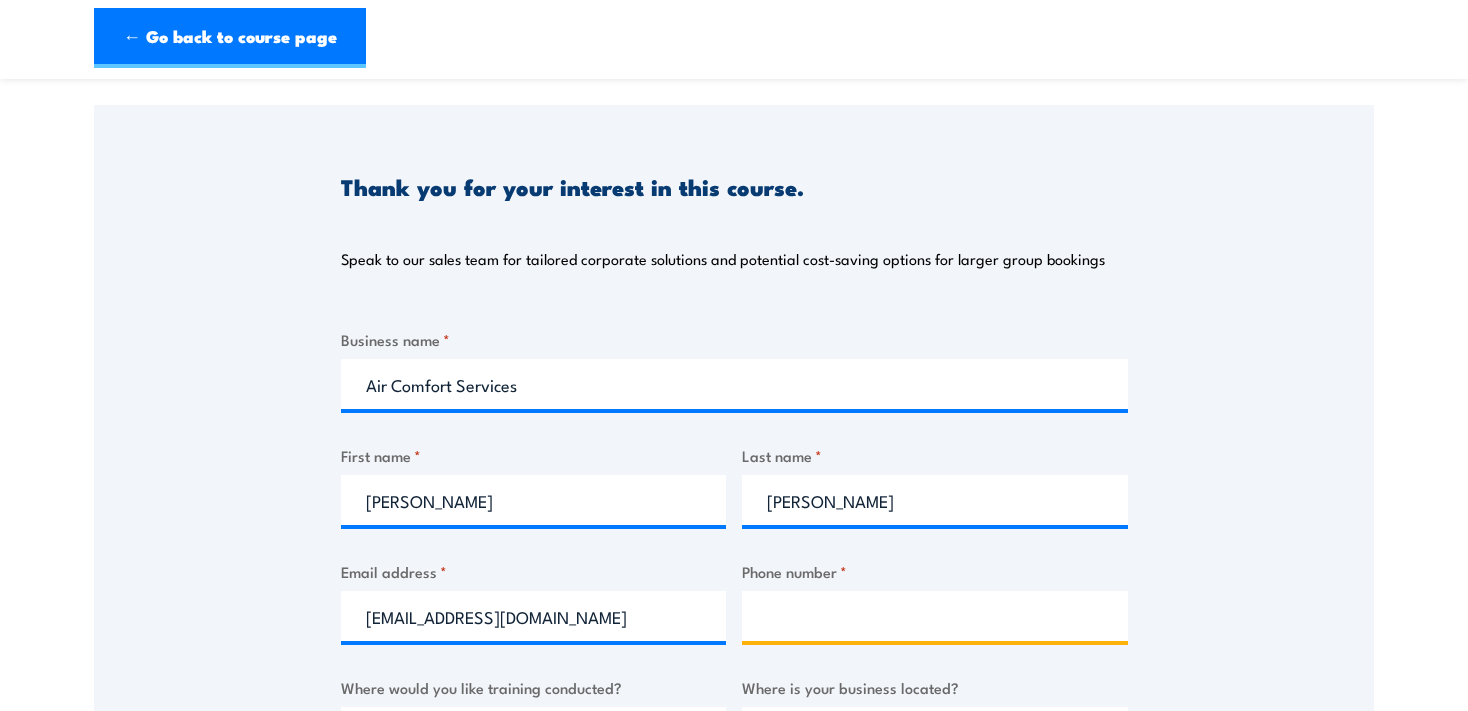click on "Phone number *" at bounding box center [935, 616] 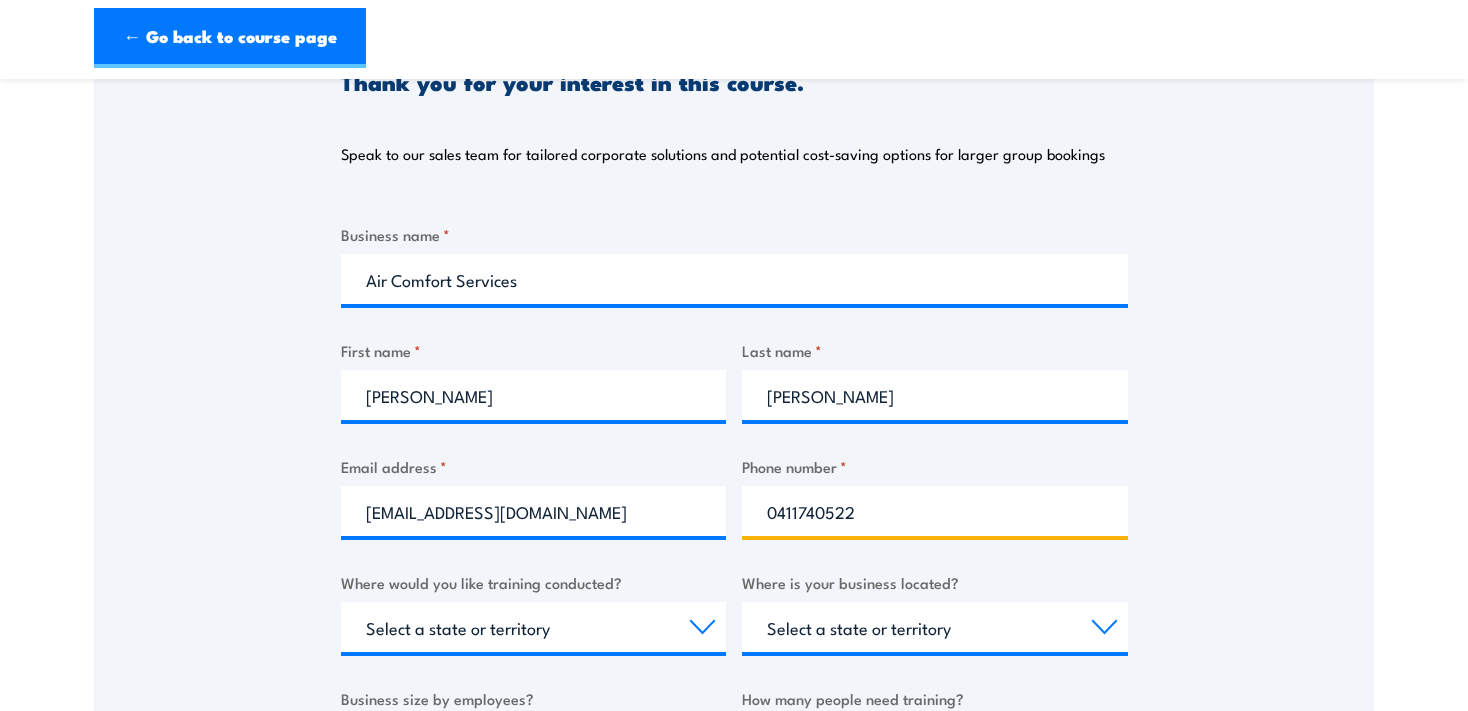 scroll, scrollTop: 422, scrollLeft: 0, axis: vertical 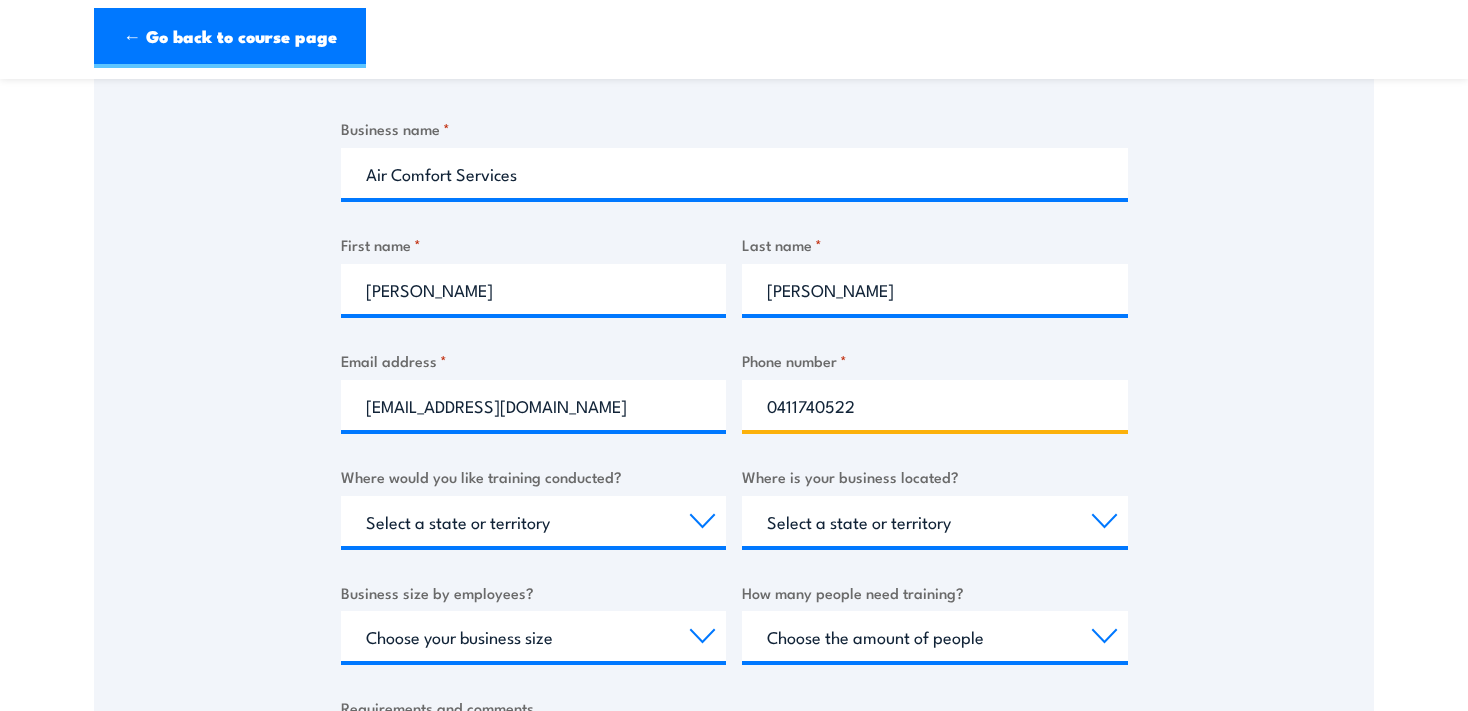 type on "0411740522" 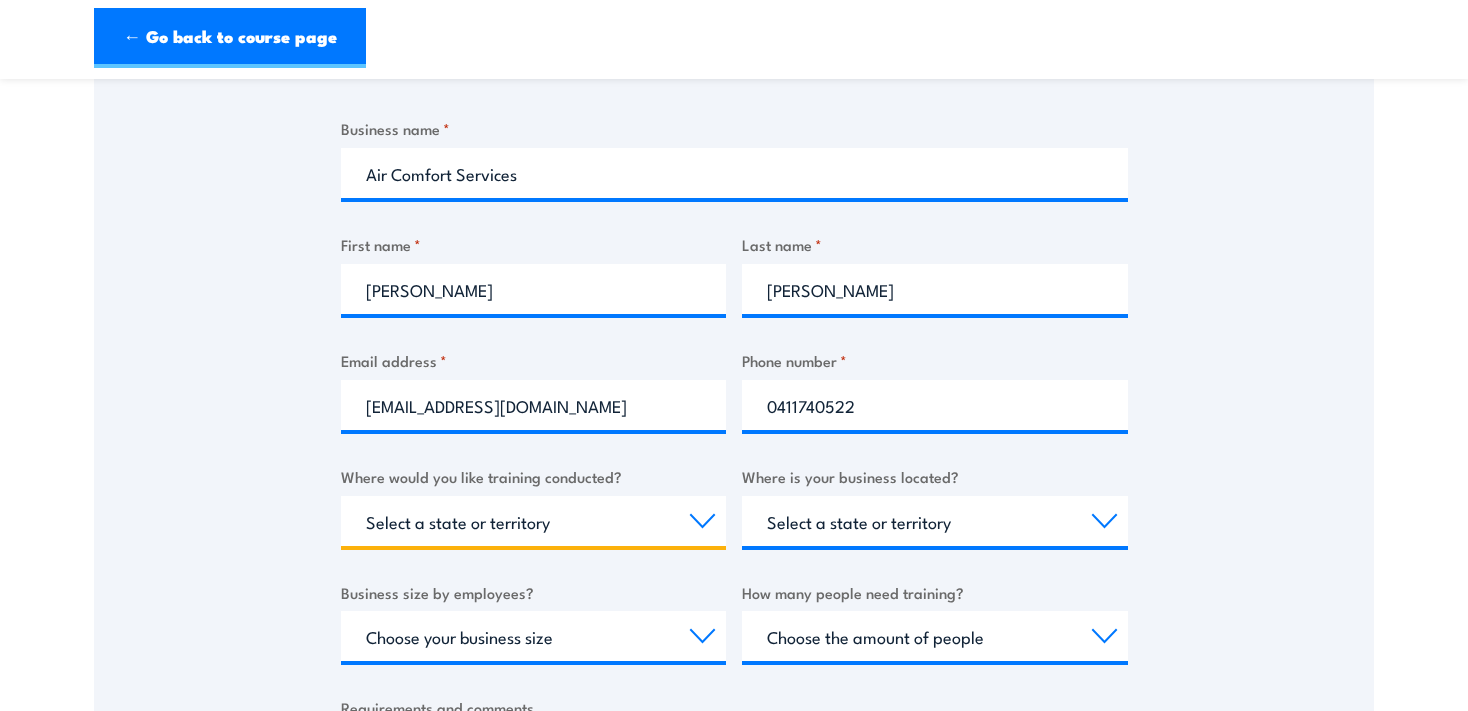 click on "Select a state or territory Nationally - multiple locations [GEOGRAPHIC_DATA] [GEOGRAPHIC_DATA] [GEOGRAPHIC_DATA] [GEOGRAPHIC_DATA] [GEOGRAPHIC_DATA] [GEOGRAPHIC_DATA] [GEOGRAPHIC_DATA] [GEOGRAPHIC_DATA]" at bounding box center (534, 521) 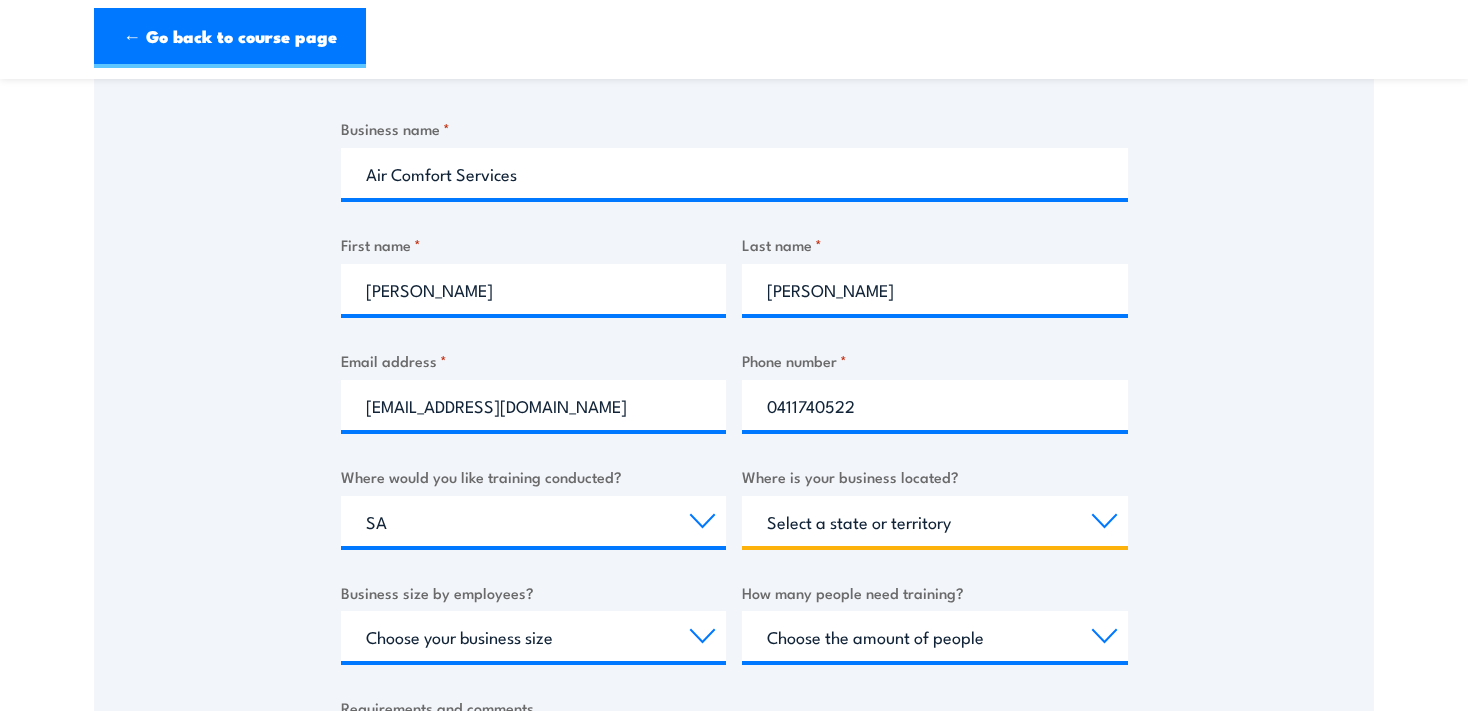 click on "Select a state or territory [GEOGRAPHIC_DATA] [GEOGRAPHIC_DATA] [GEOGRAPHIC_DATA] SA [GEOGRAPHIC_DATA] [GEOGRAPHIC_DATA] [GEOGRAPHIC_DATA] [GEOGRAPHIC_DATA]" at bounding box center [935, 521] 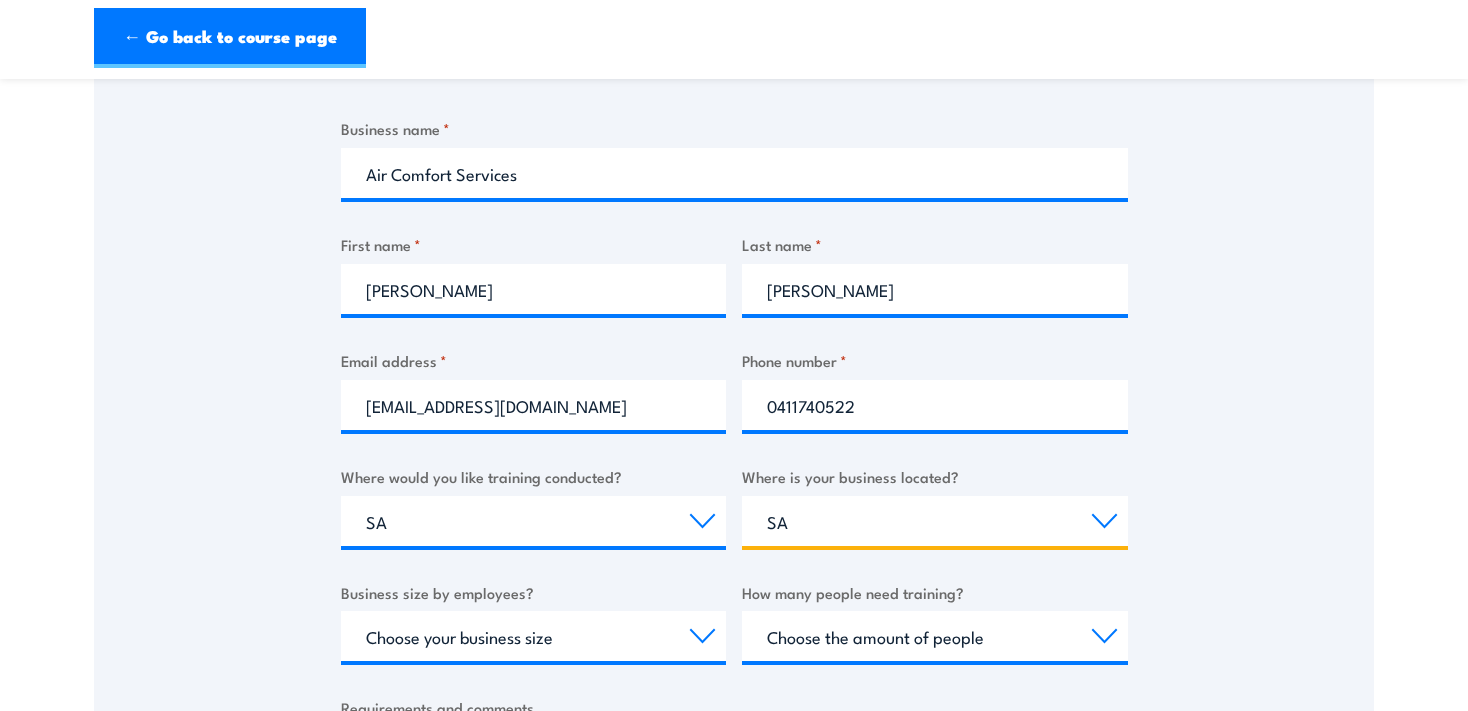 click on "SA" at bounding box center (0, 0) 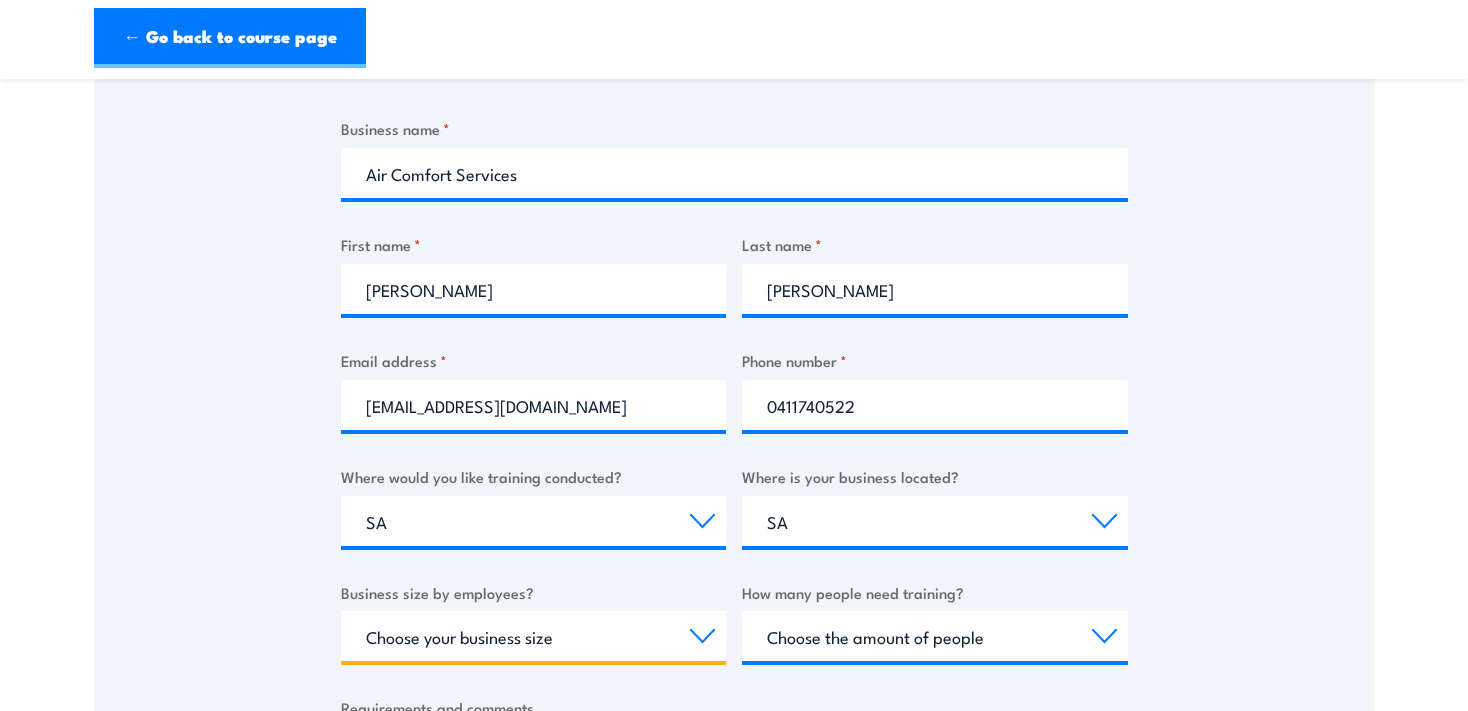 click on "Choose your business size 1 to 19 20 to 199 200+" at bounding box center [534, 636] 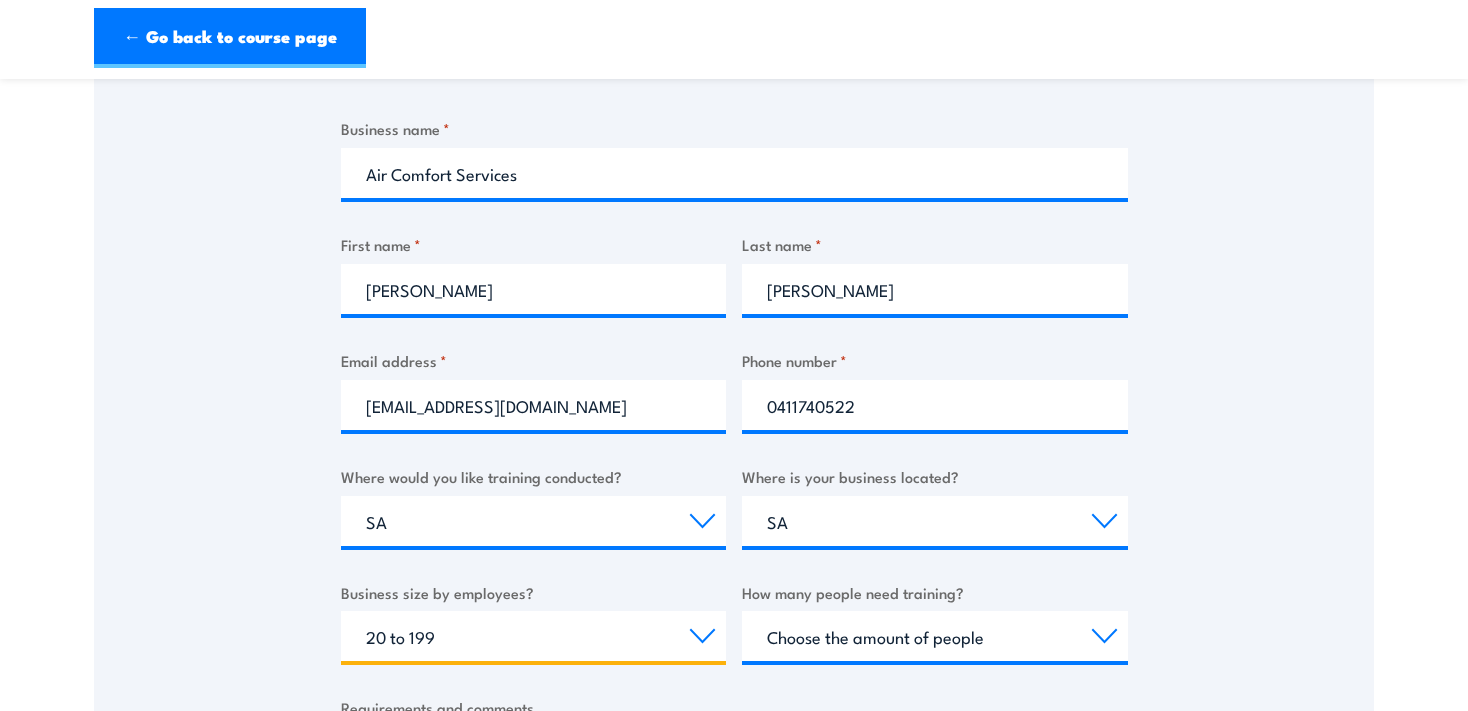 click on "20 to 199" at bounding box center [0, 0] 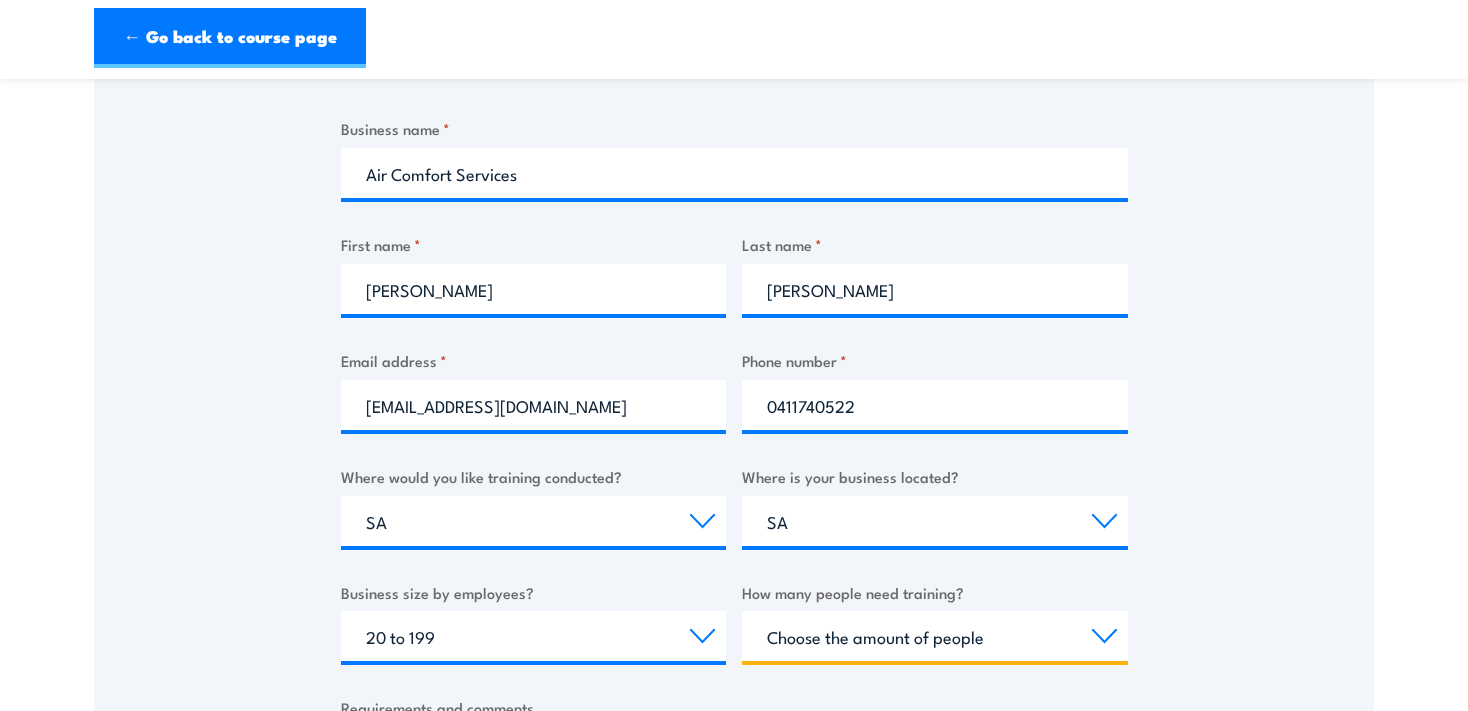 click on "Choose the amount of people 1 to 4 5 to 19 20+" at bounding box center (935, 636) 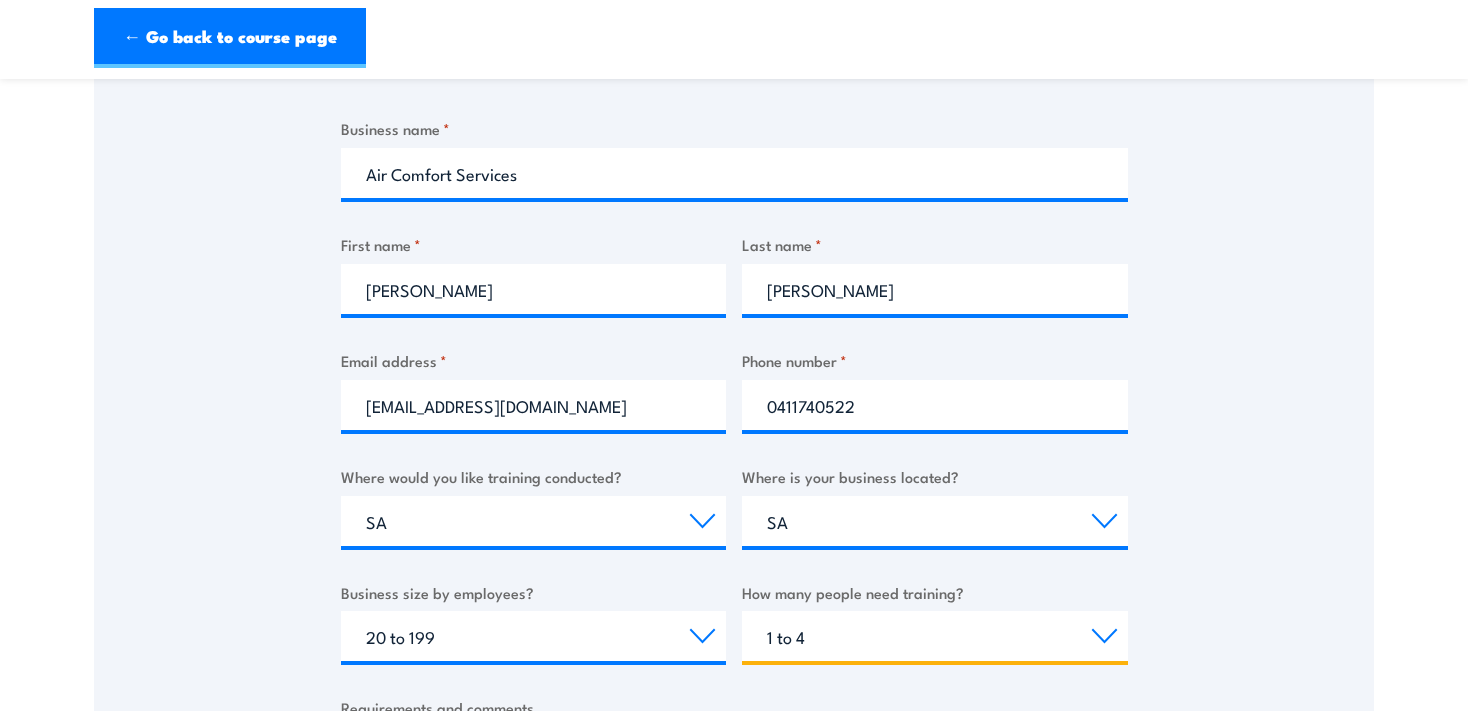 click on "1 to 4" at bounding box center [0, 0] 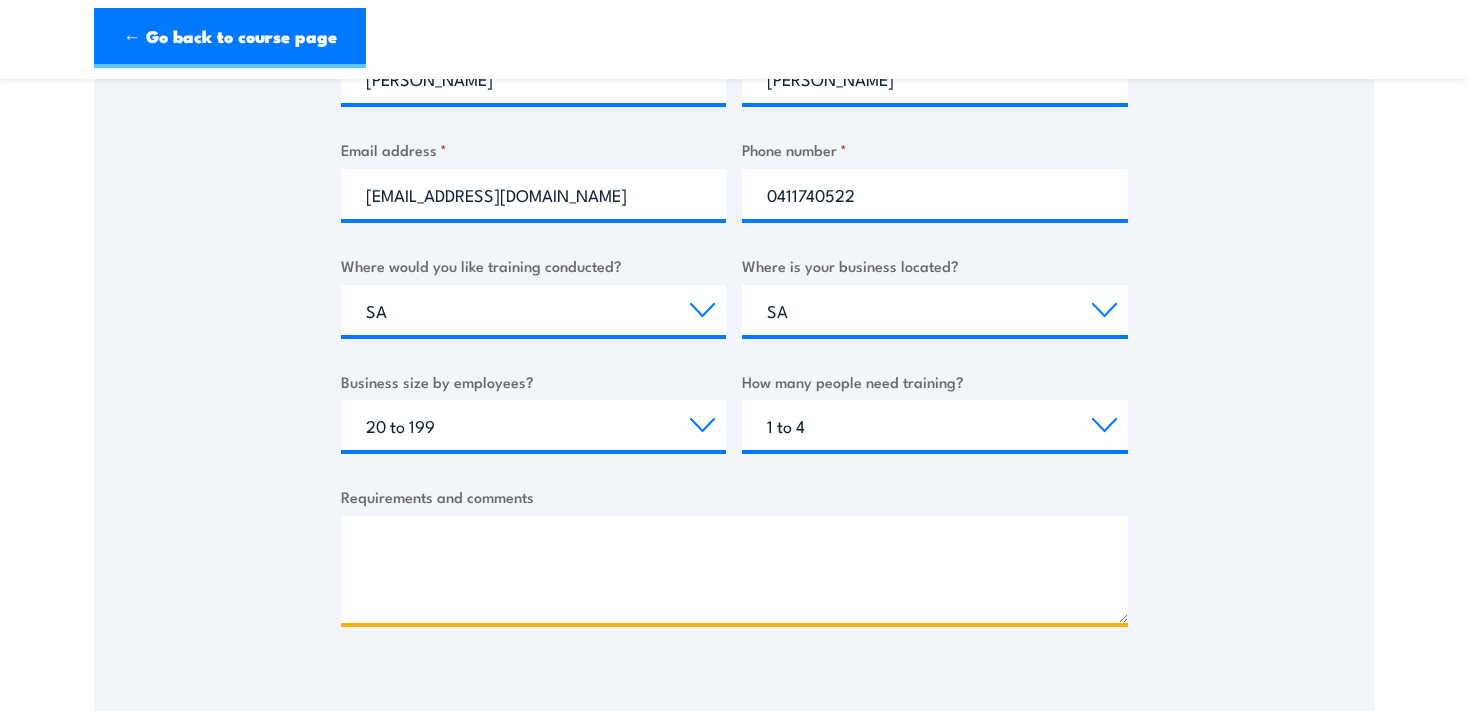 click on "Requirements and comments" at bounding box center (734, 569) 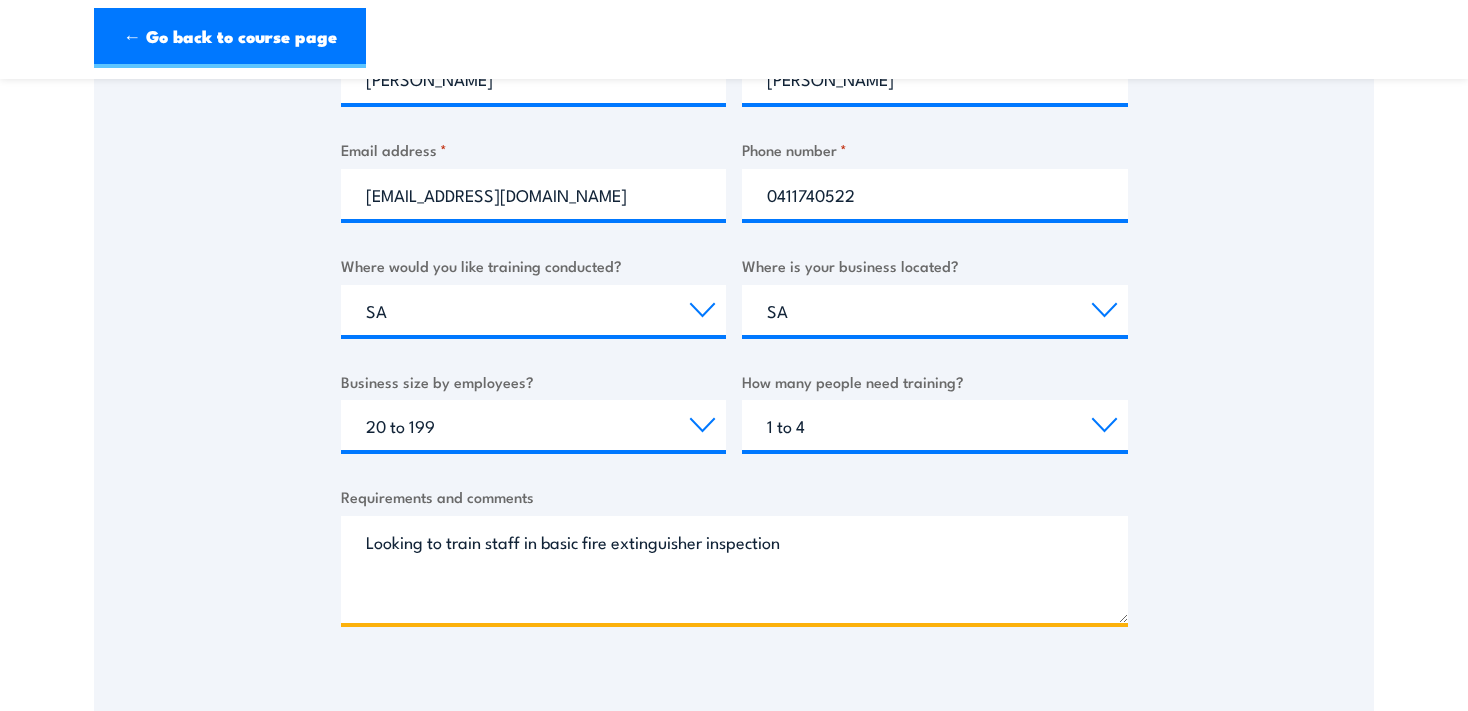 click on "Looking to train staff in basic fire extinguisher inspection" at bounding box center (734, 569) 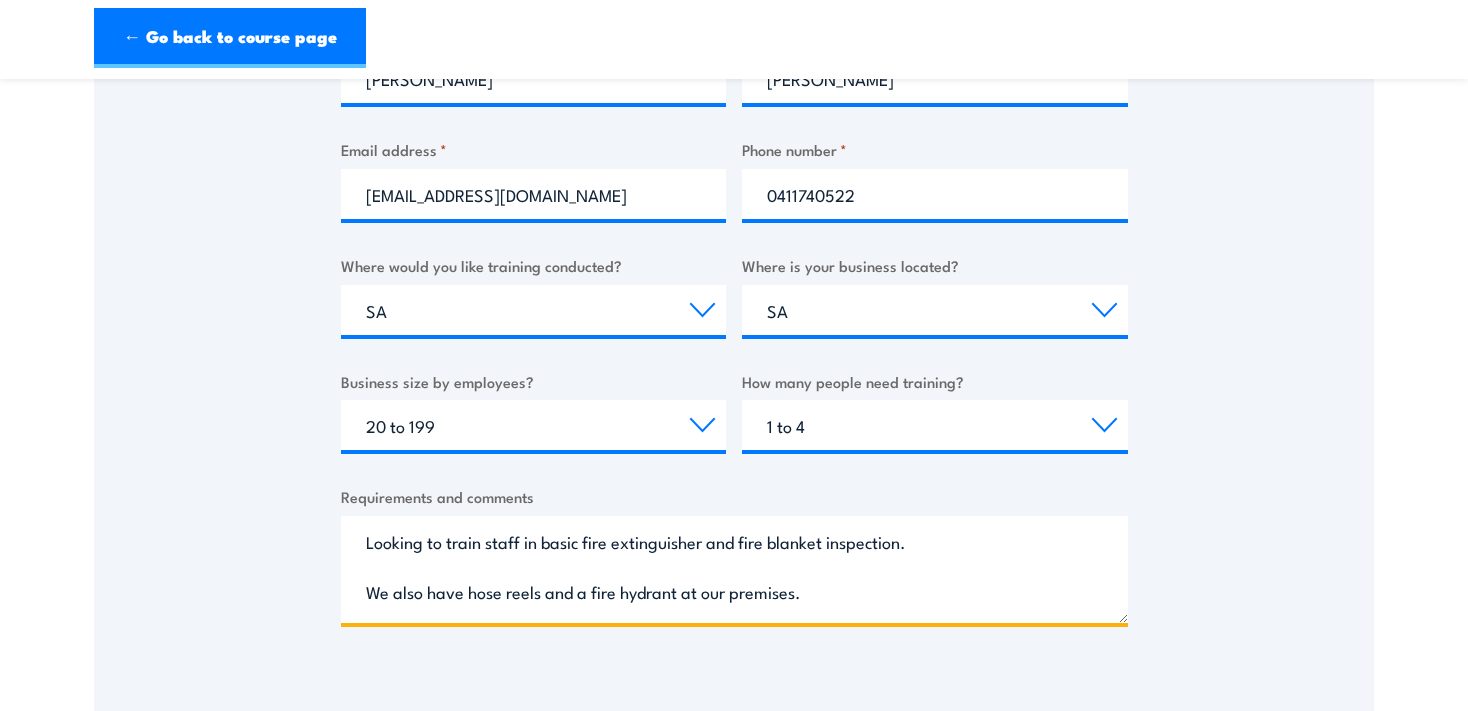 scroll, scrollTop: 80, scrollLeft: 0, axis: vertical 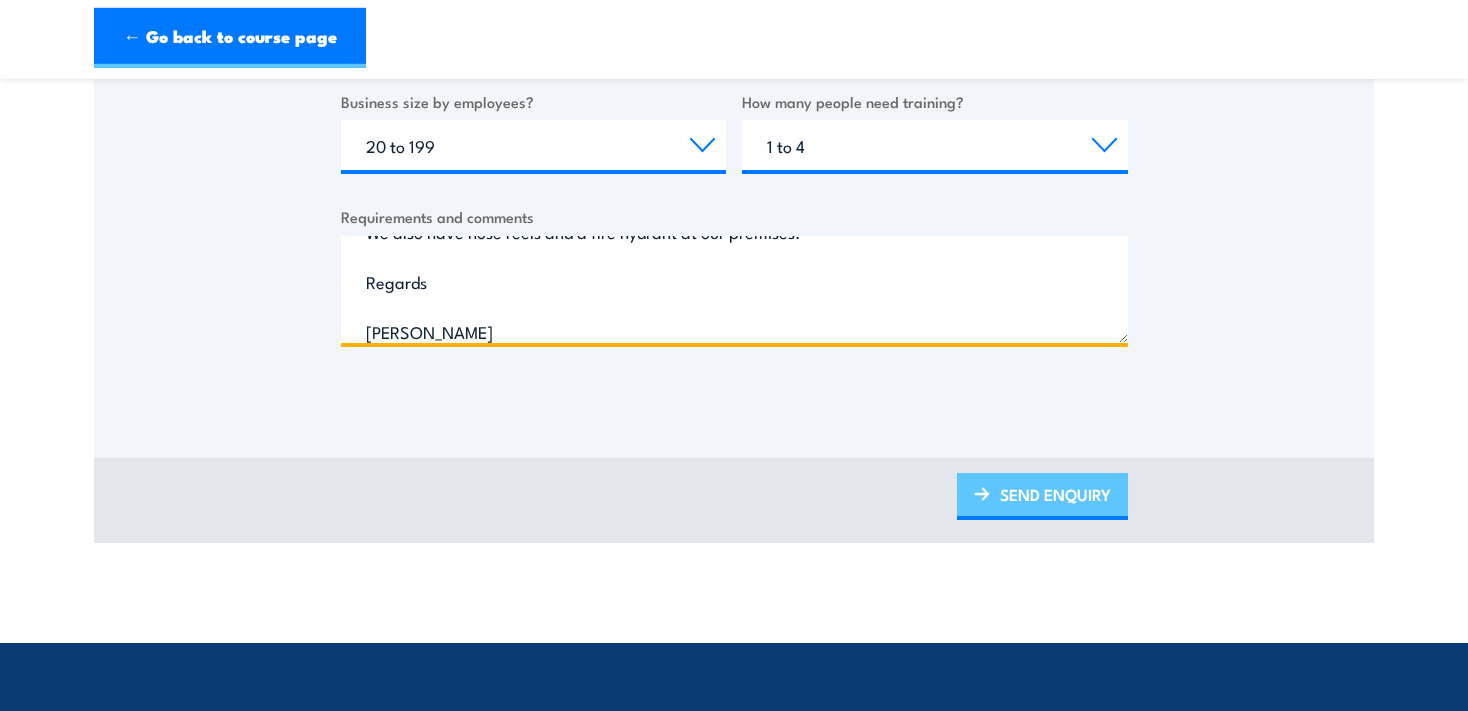 type on "Looking to train staff in basic fire extinguisher and fire blanket inspection.
We also have hose reels and a fire hydrant at our premises.
Regards
[PERSON_NAME]" 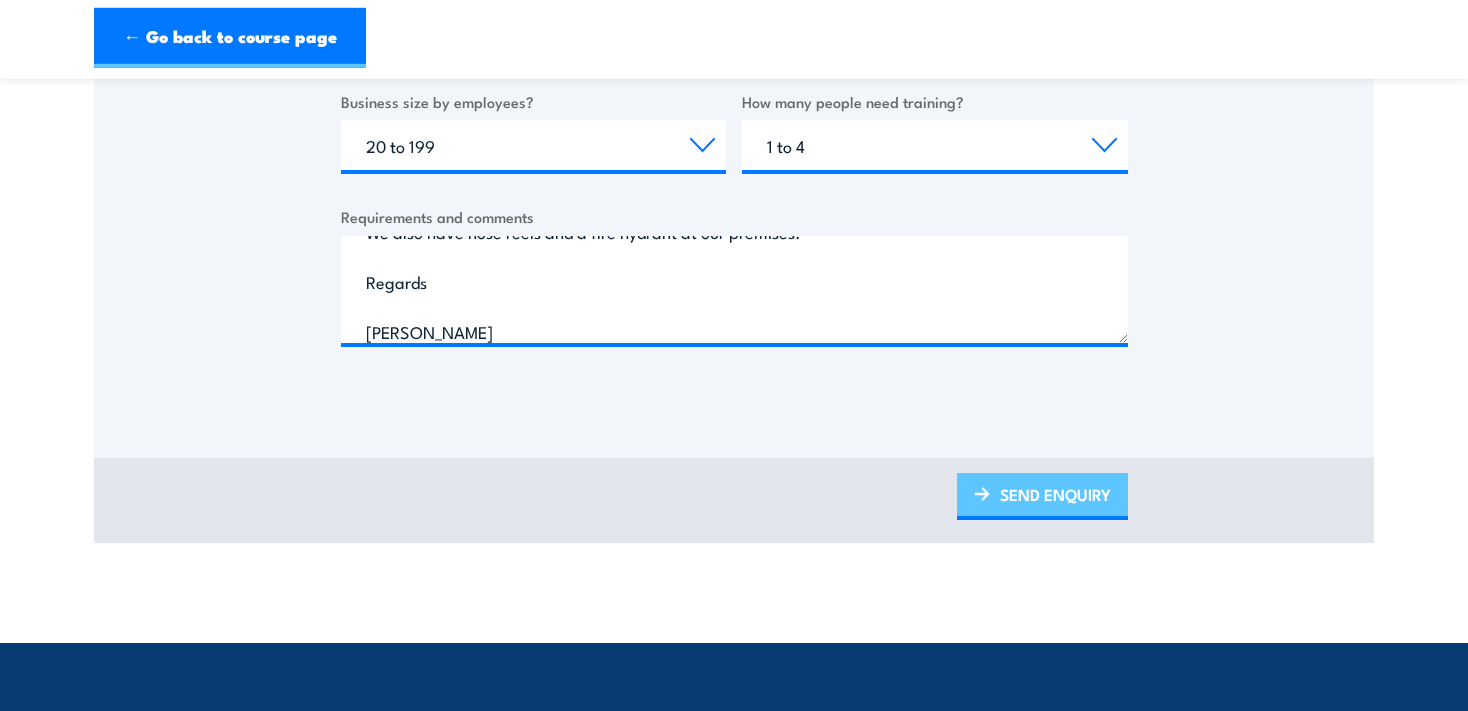 click on "SEND ENQUIRY" at bounding box center [1042, 496] 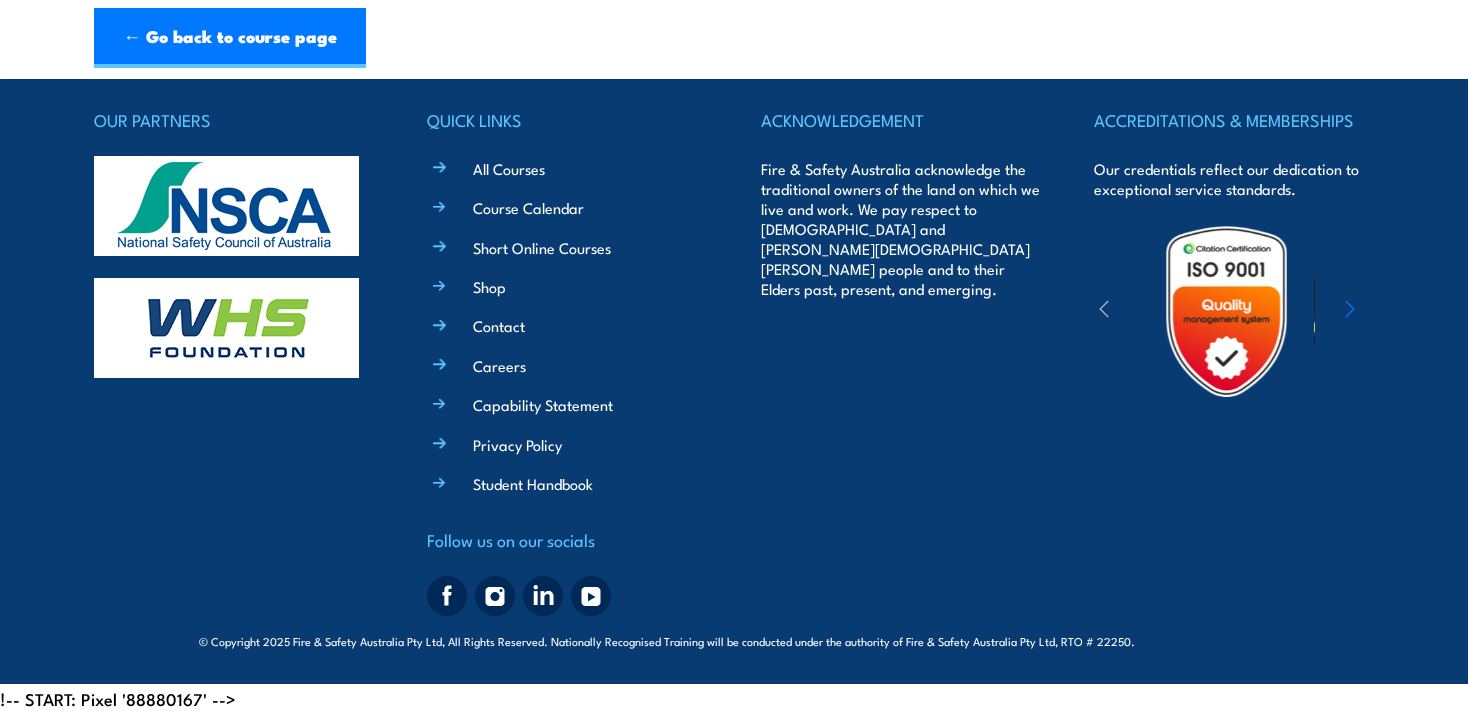 click on "← Go back to course page" at bounding box center [734, 38] 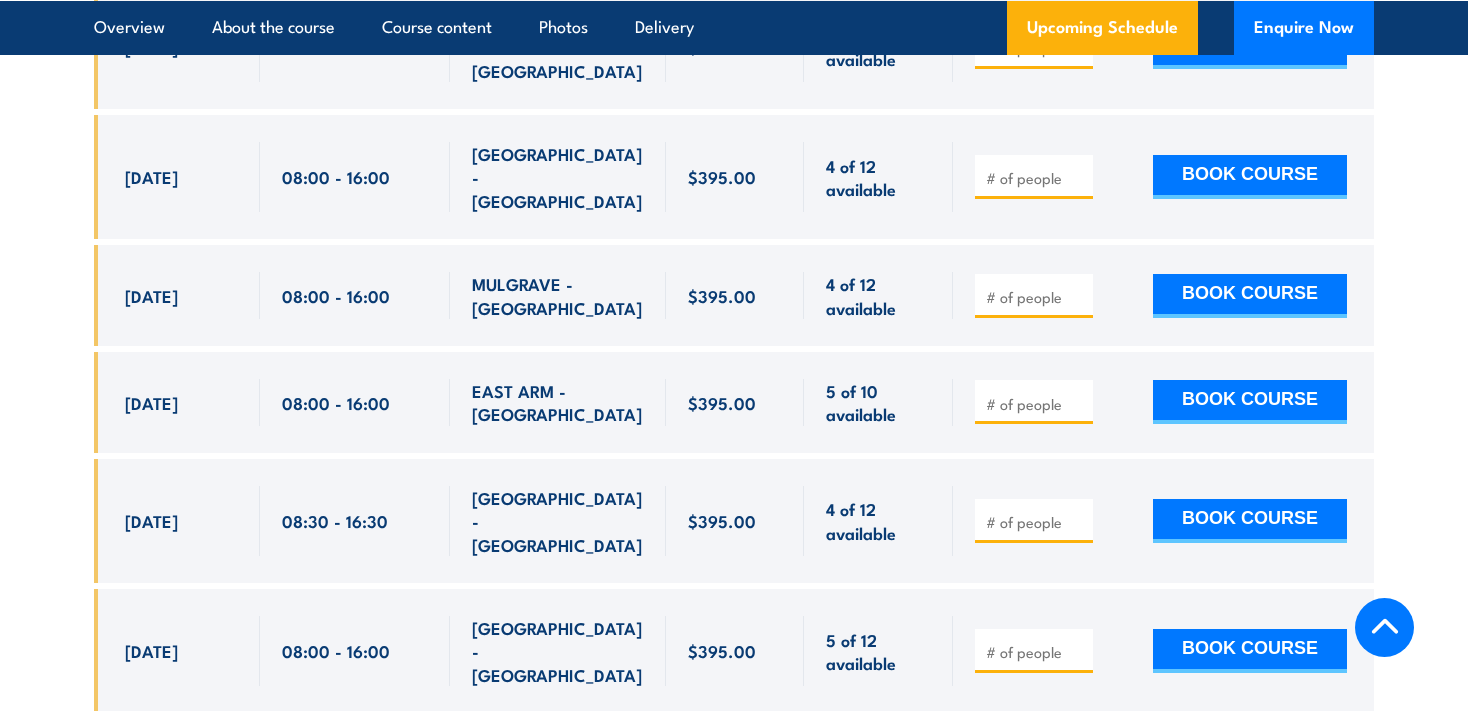 scroll, scrollTop: 4222, scrollLeft: 0, axis: vertical 